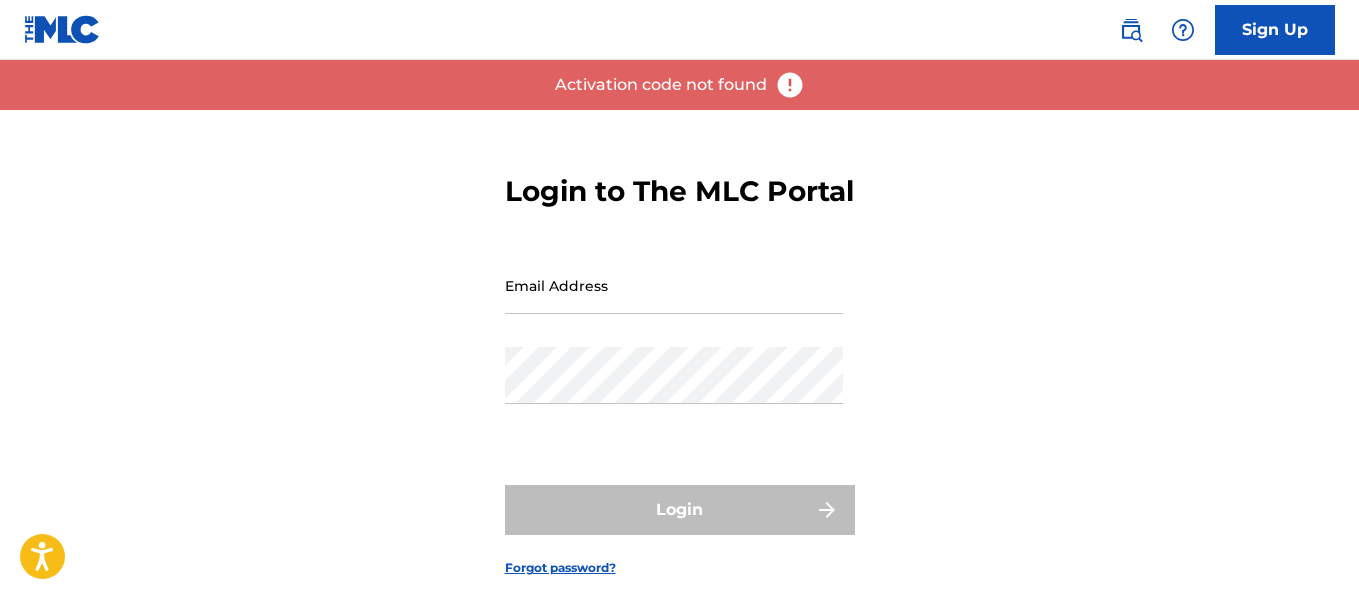 scroll, scrollTop: 0, scrollLeft: 0, axis: both 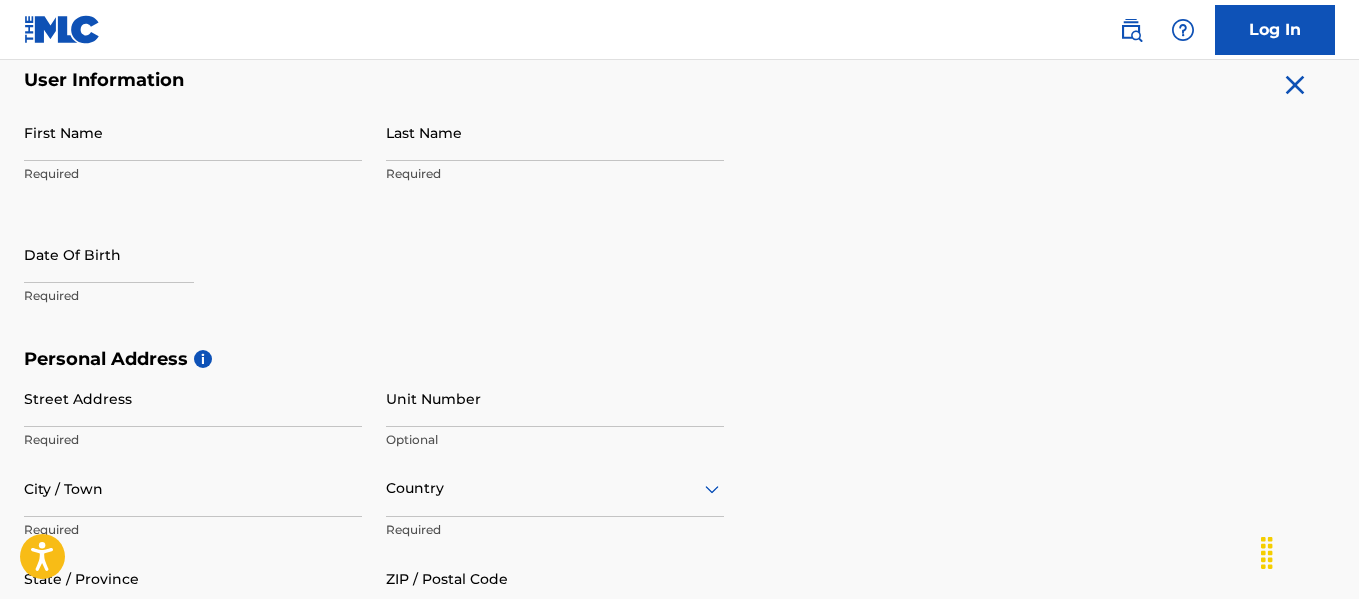 click on "First Name" at bounding box center [193, 132] 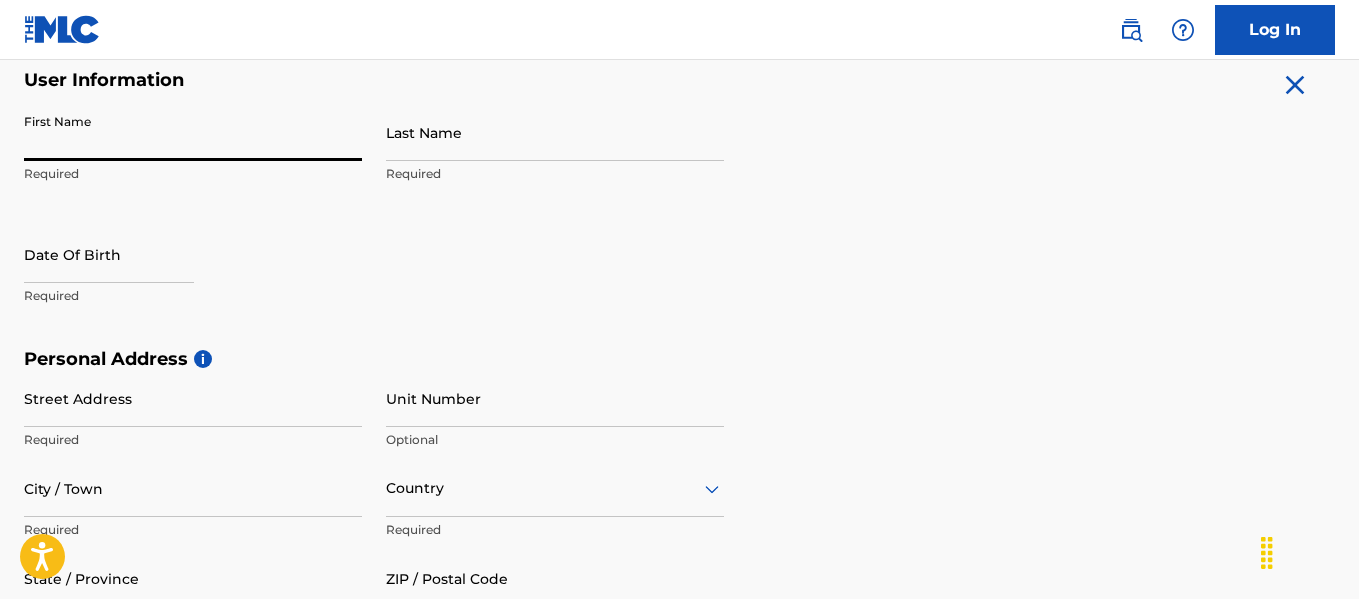 type on "[FIRST]" 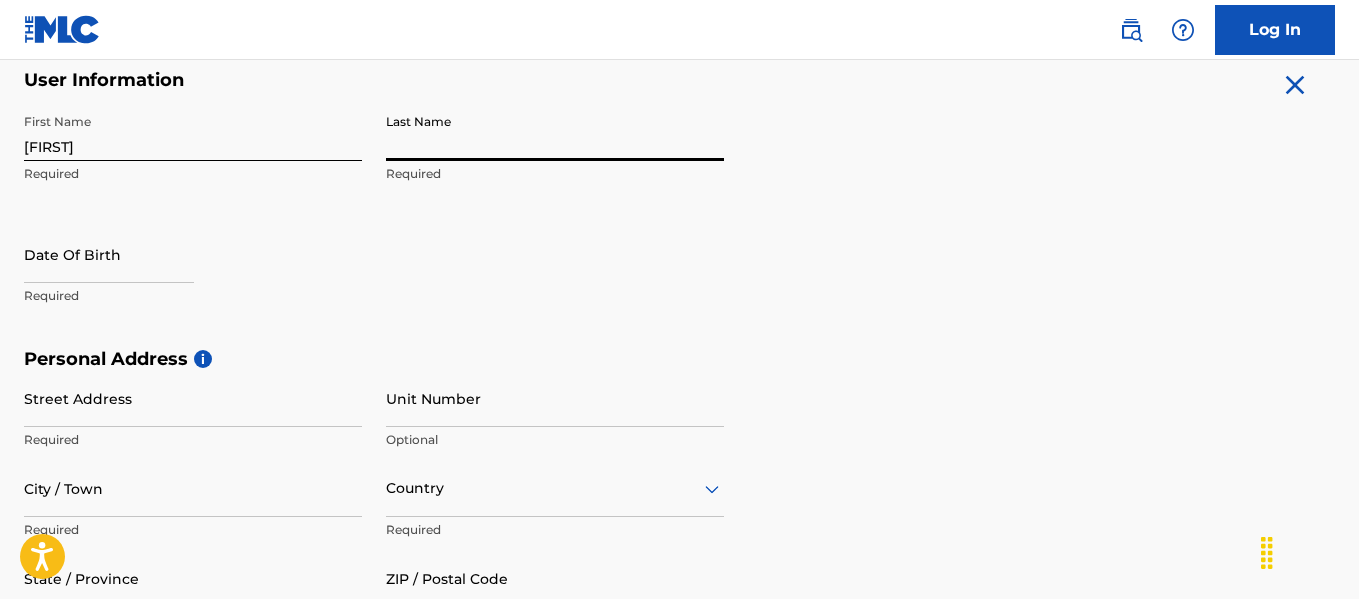 click on "Last Name" at bounding box center (555, 132) 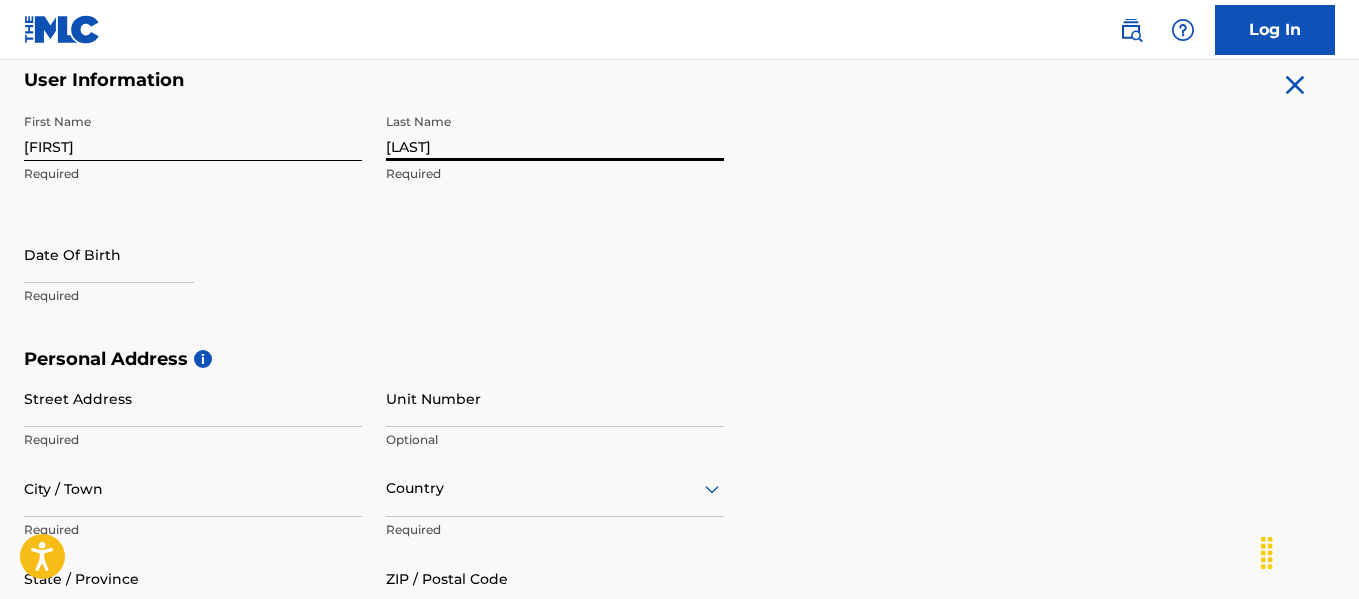 click at bounding box center [109, 254] 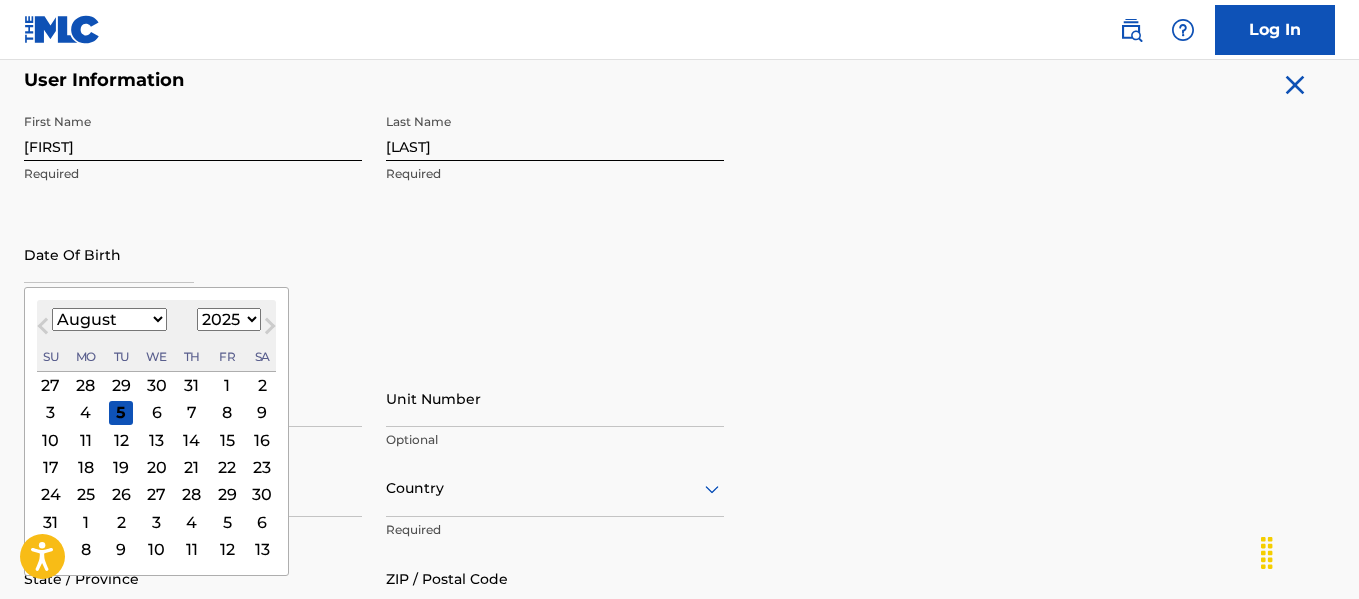 type on "[MONTH] [DAY] [YEAR]" 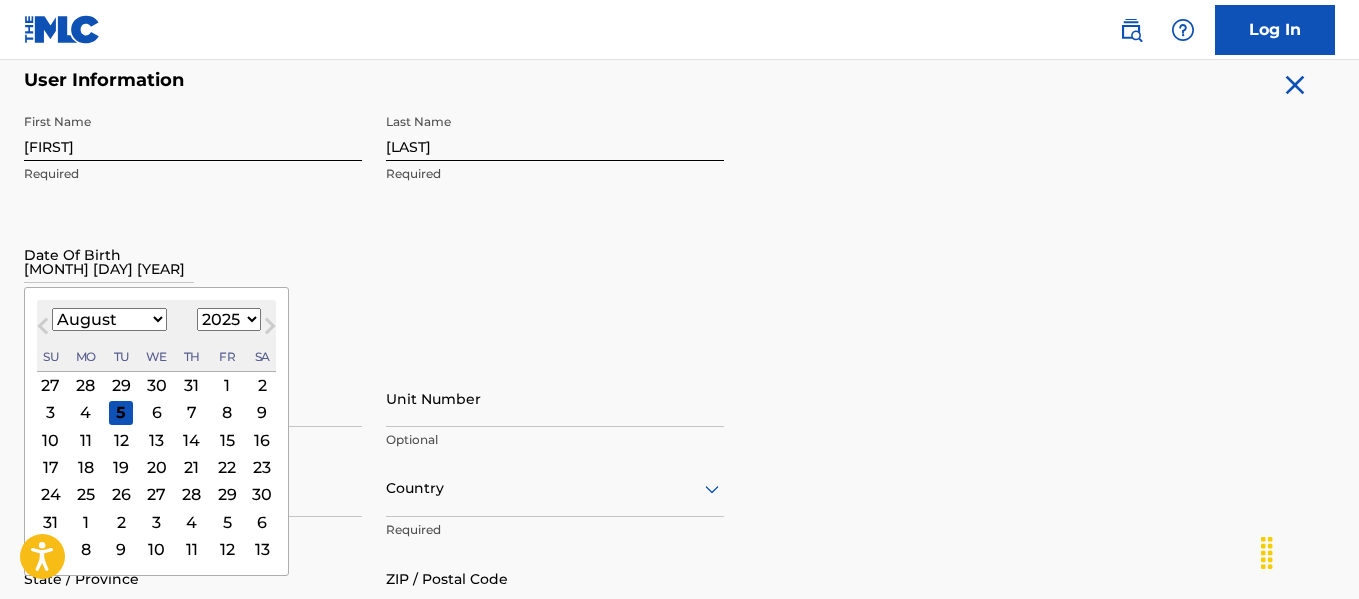 select on "11" 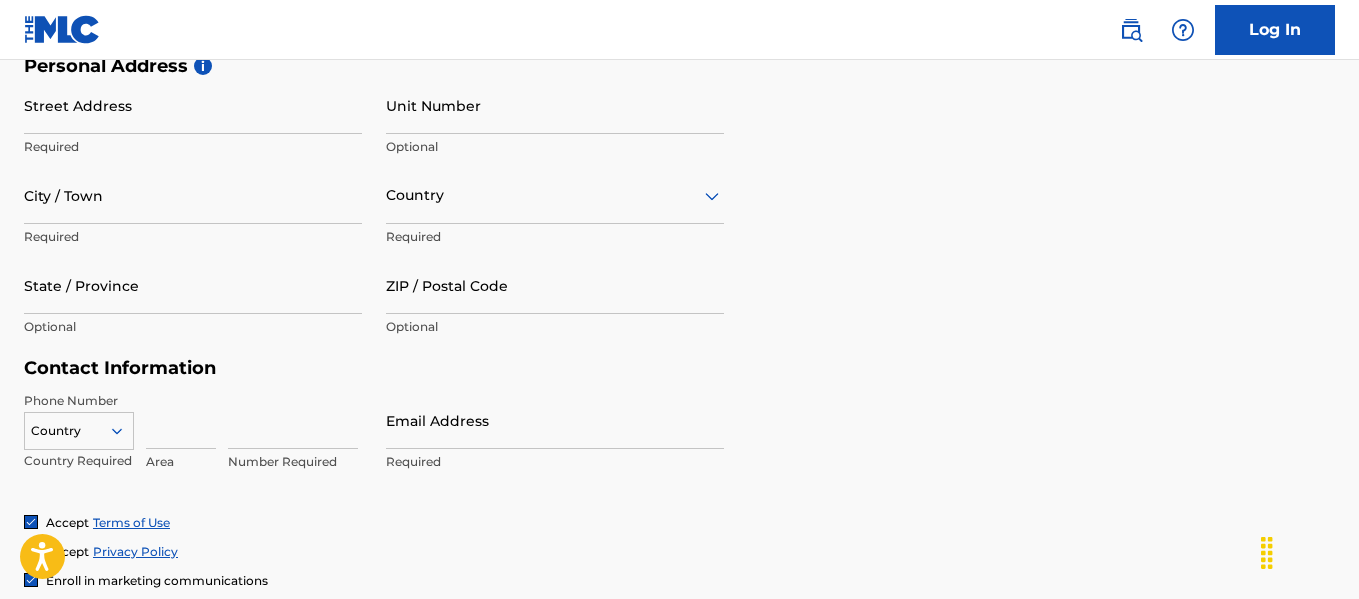 scroll, scrollTop: 700, scrollLeft: 0, axis: vertical 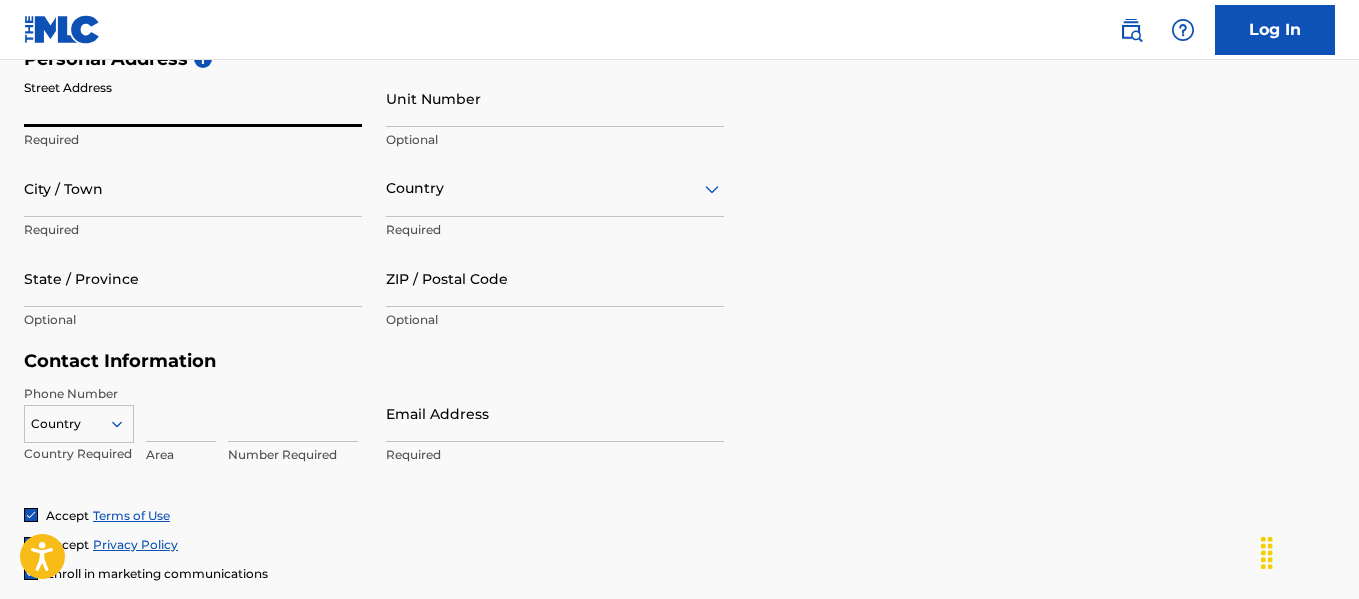 click on "Street Address" at bounding box center [193, 98] 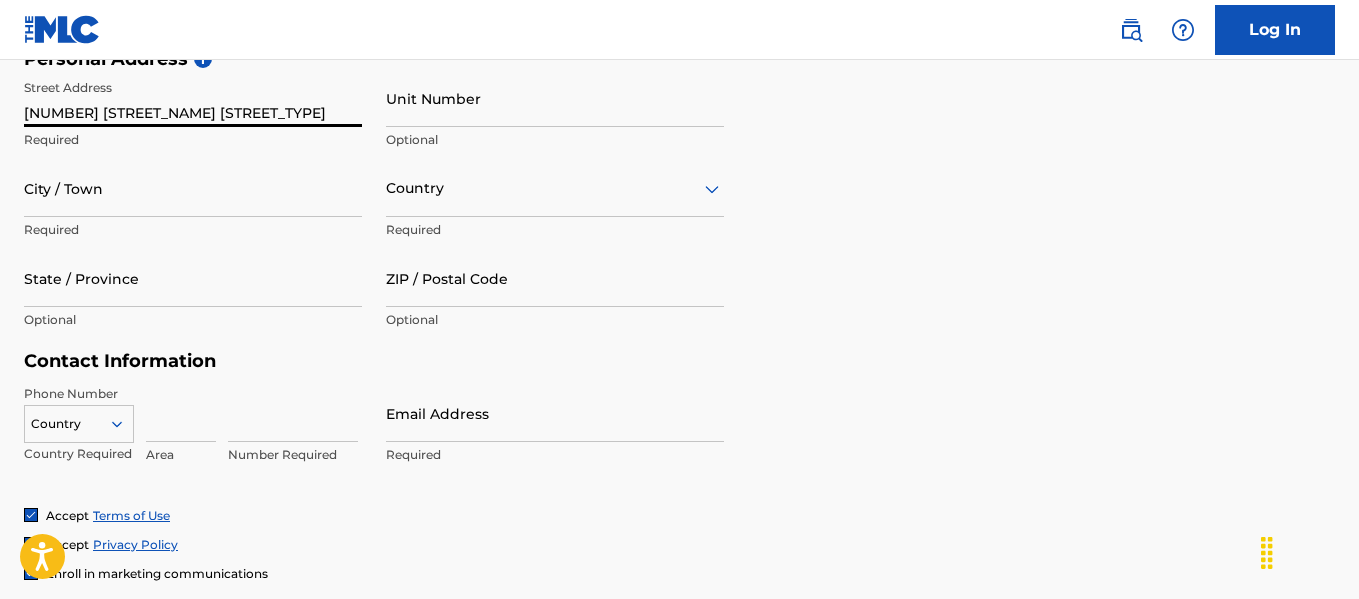 click on "City / Town" at bounding box center (193, 188) 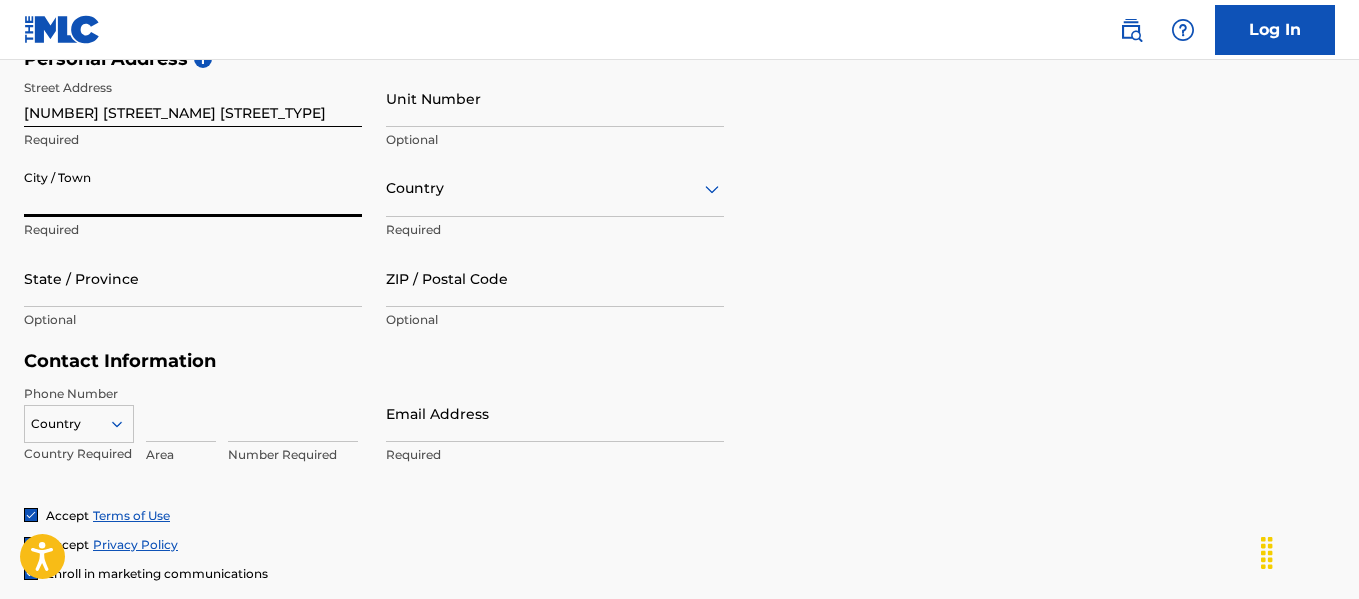 type on "[CITY]" 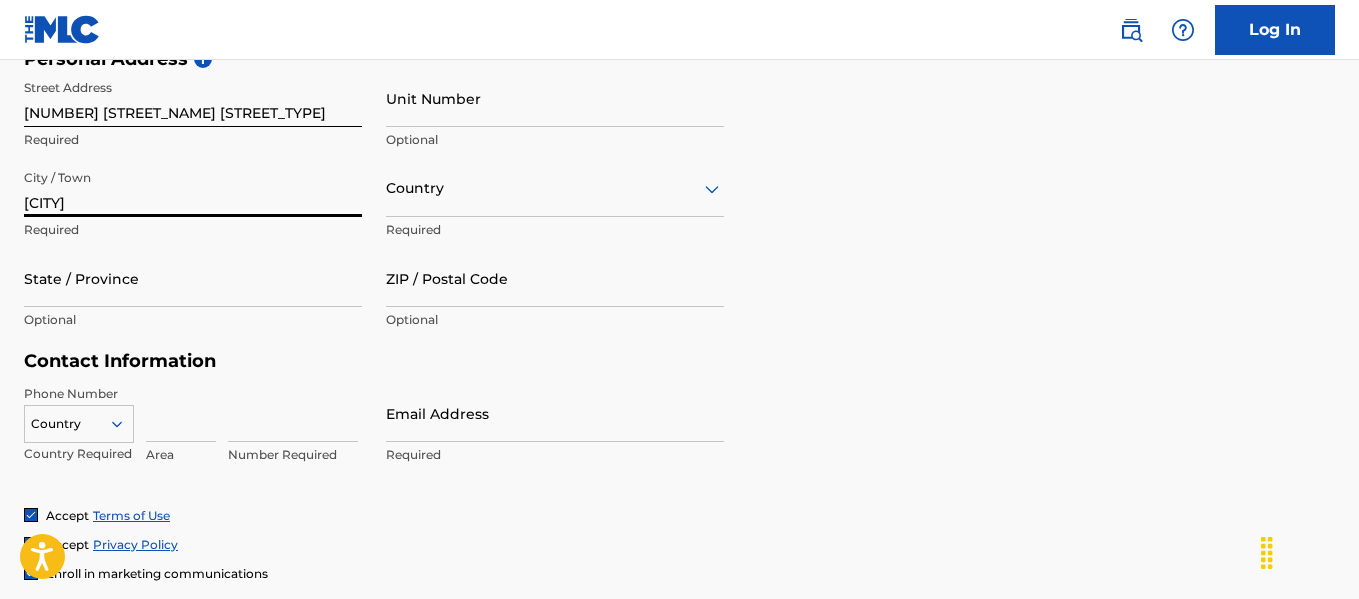click on "State / Province" at bounding box center [193, 278] 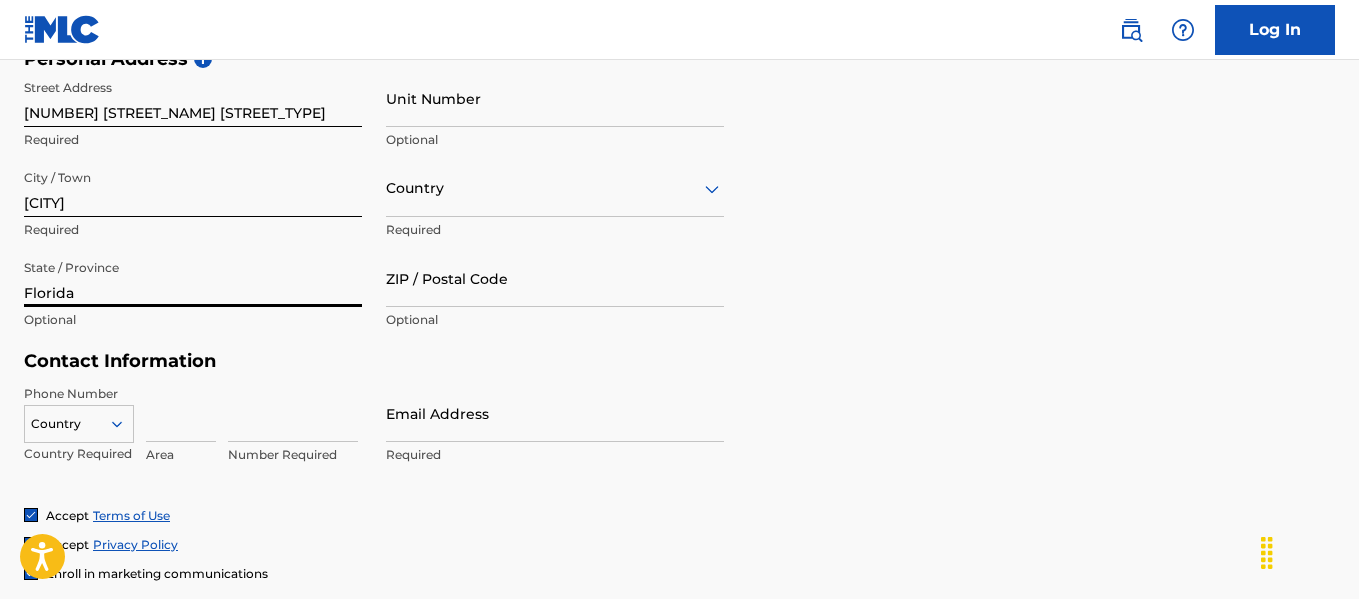 type on "Florida" 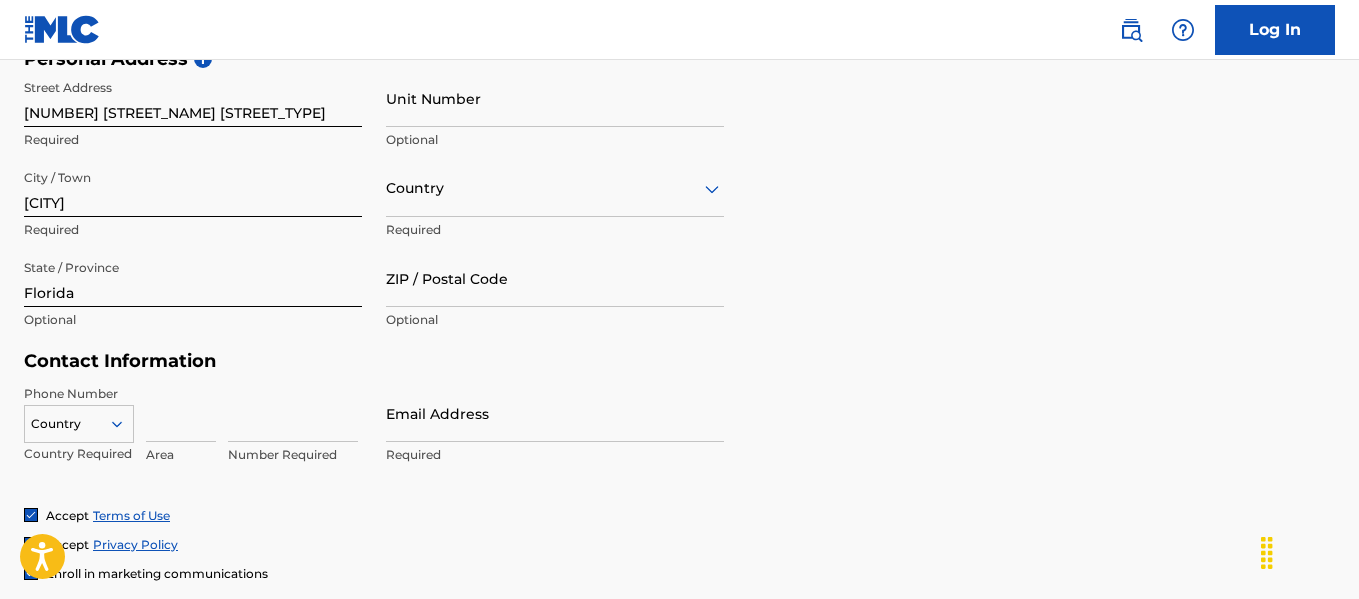 drag, startPoint x: 458, startPoint y: 292, endPoint x: 469, endPoint y: 292, distance: 11 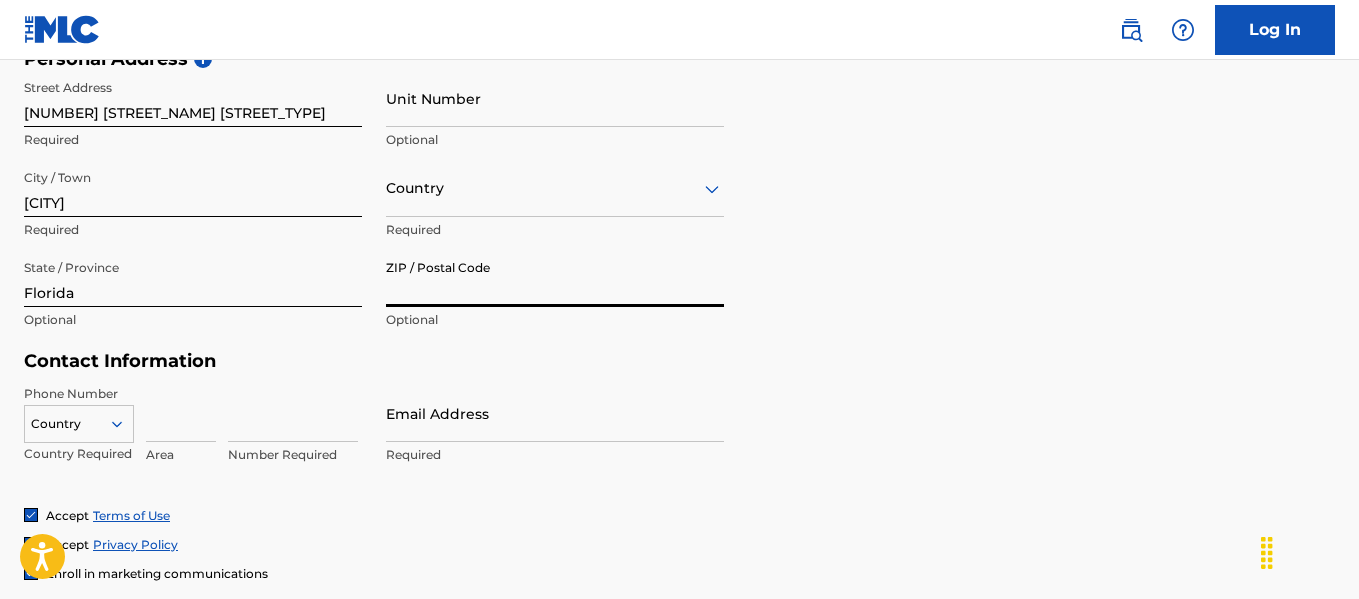 type on "32566" 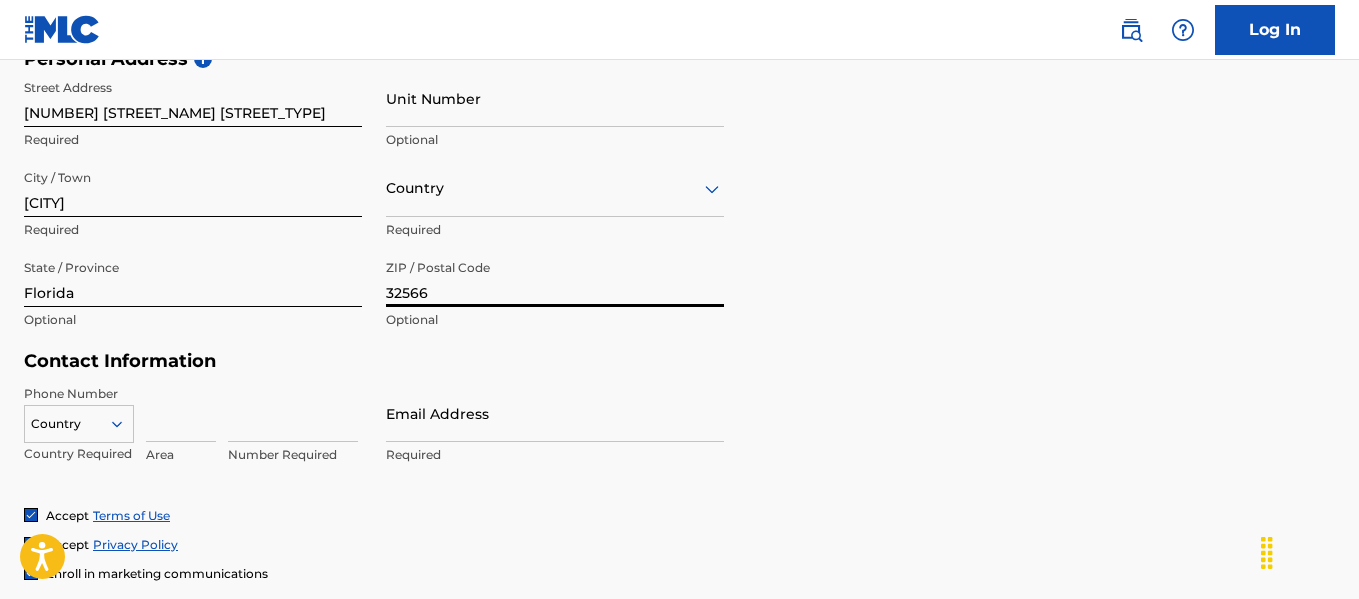click on "Email Address" at bounding box center (555, 413) 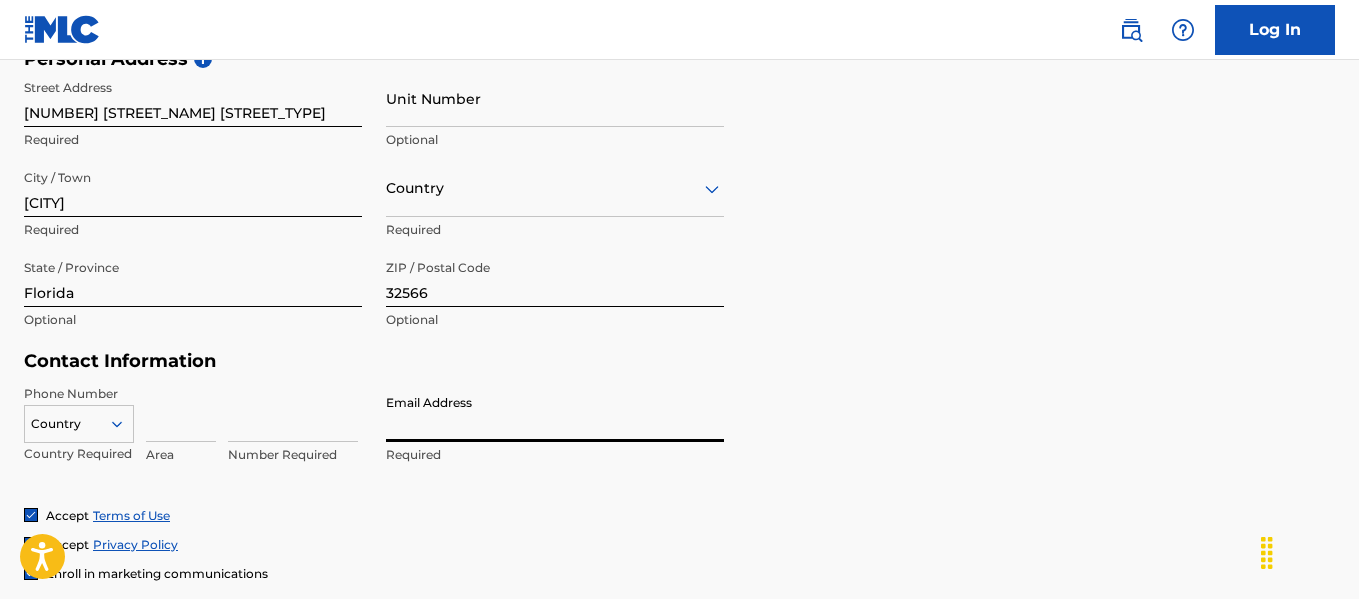 type on "[EMAIL]" 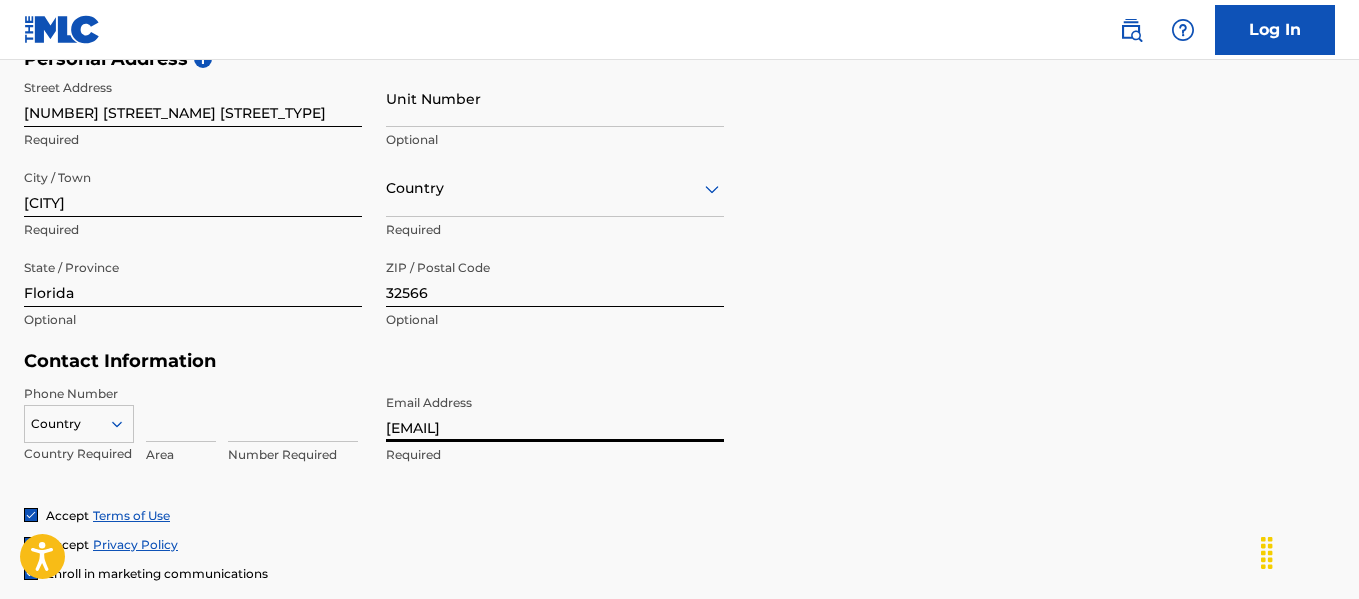 click at bounding box center [181, 413] 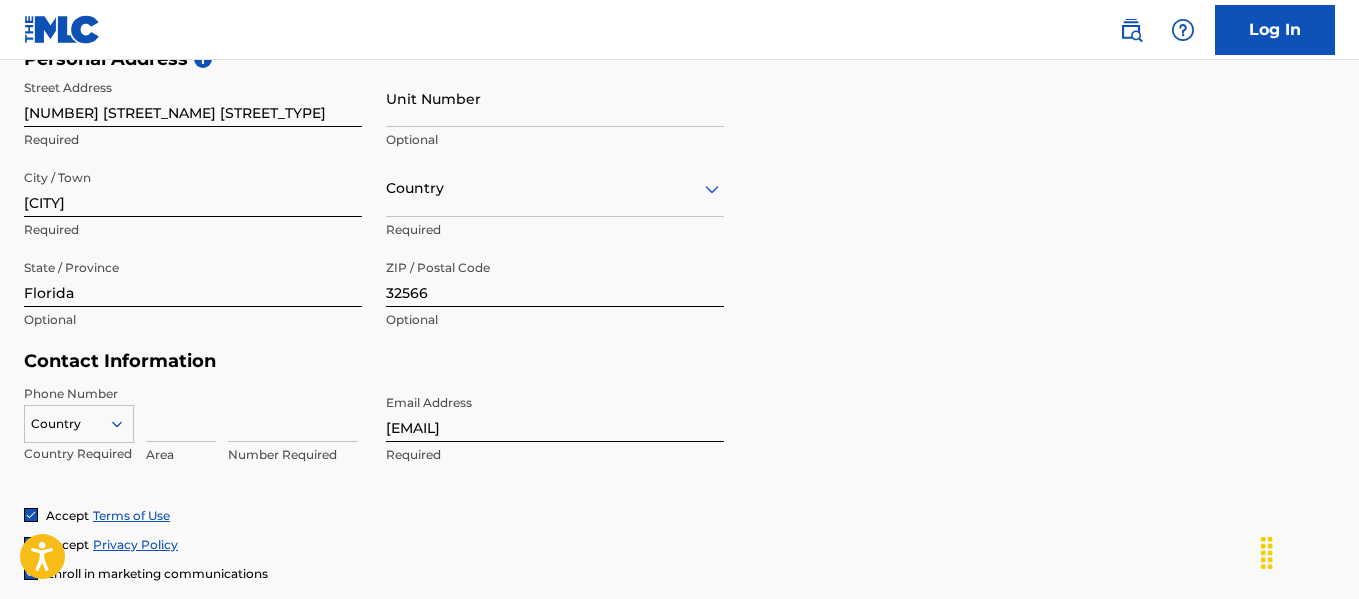 type on "850" 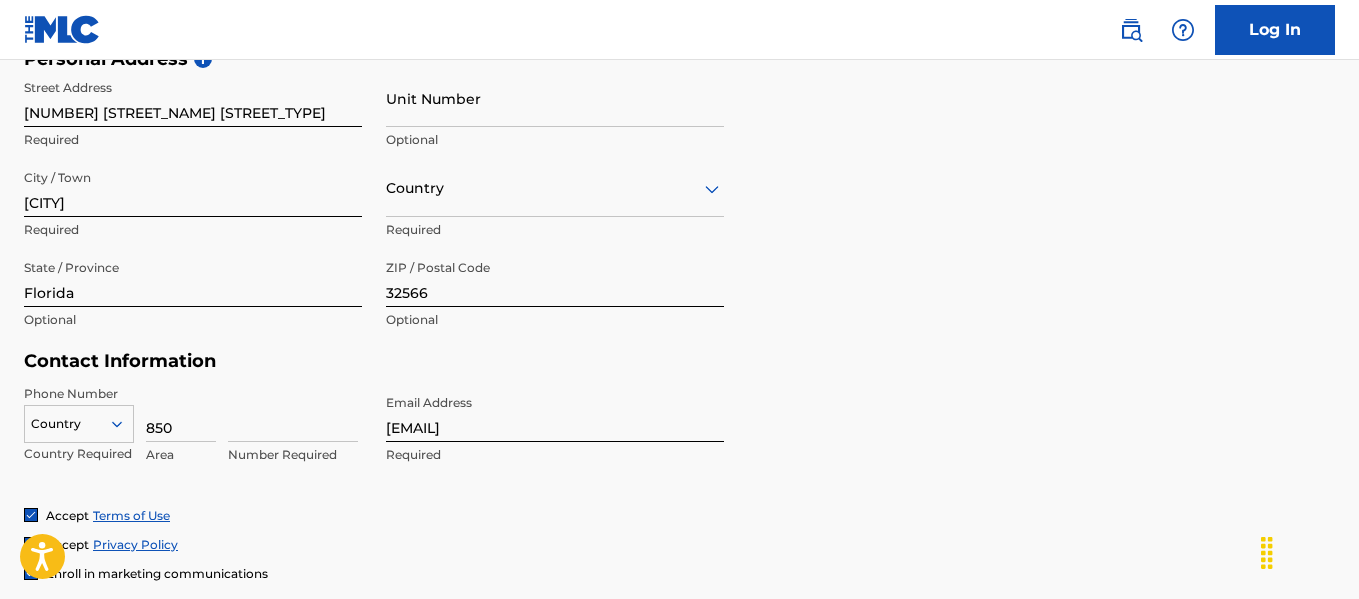 click at bounding box center (293, 413) 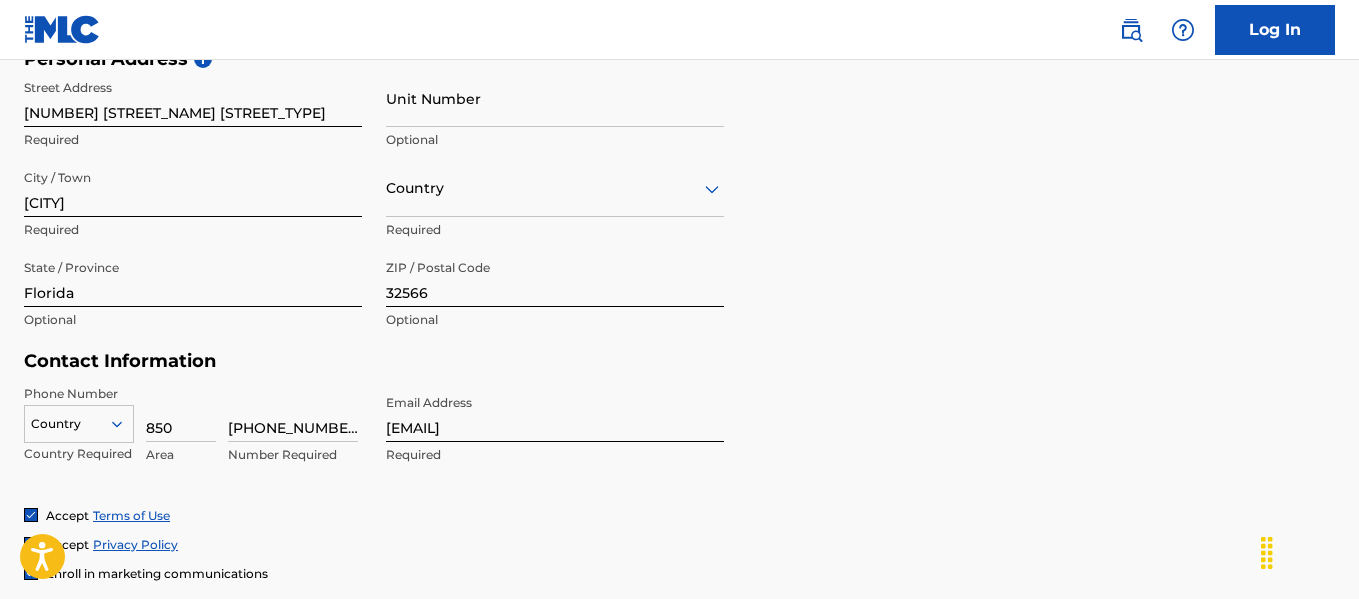 click on "Country" at bounding box center [79, 420] 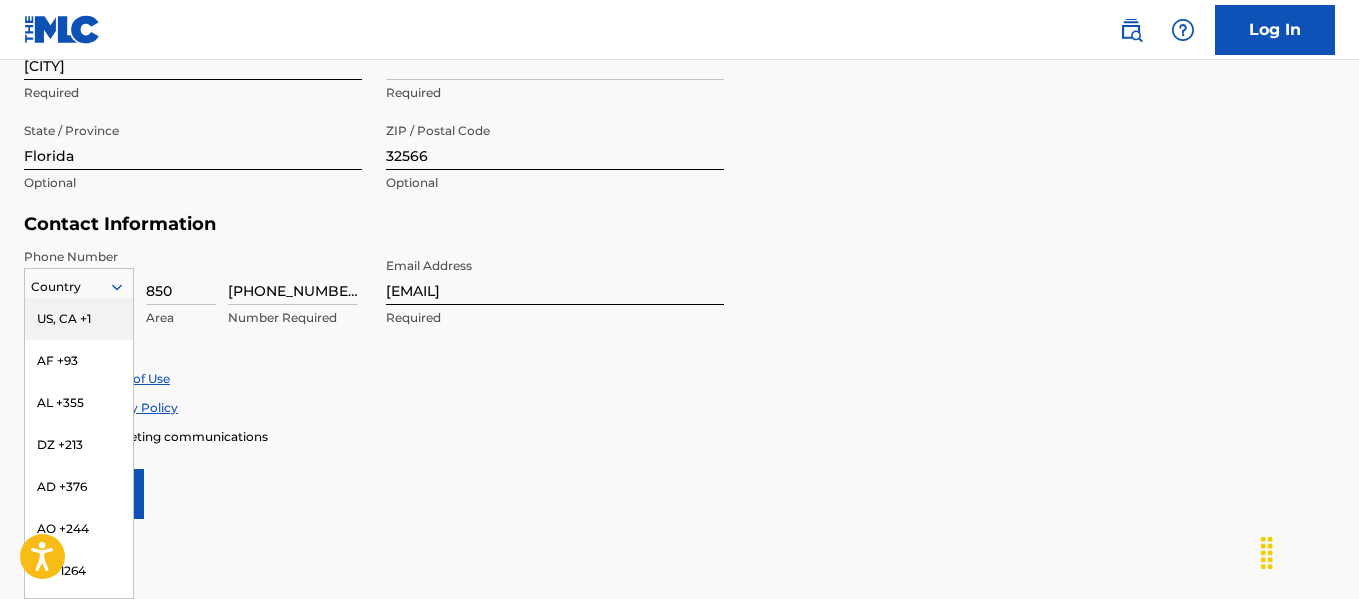 click on "US, CA +1" at bounding box center [79, 319] 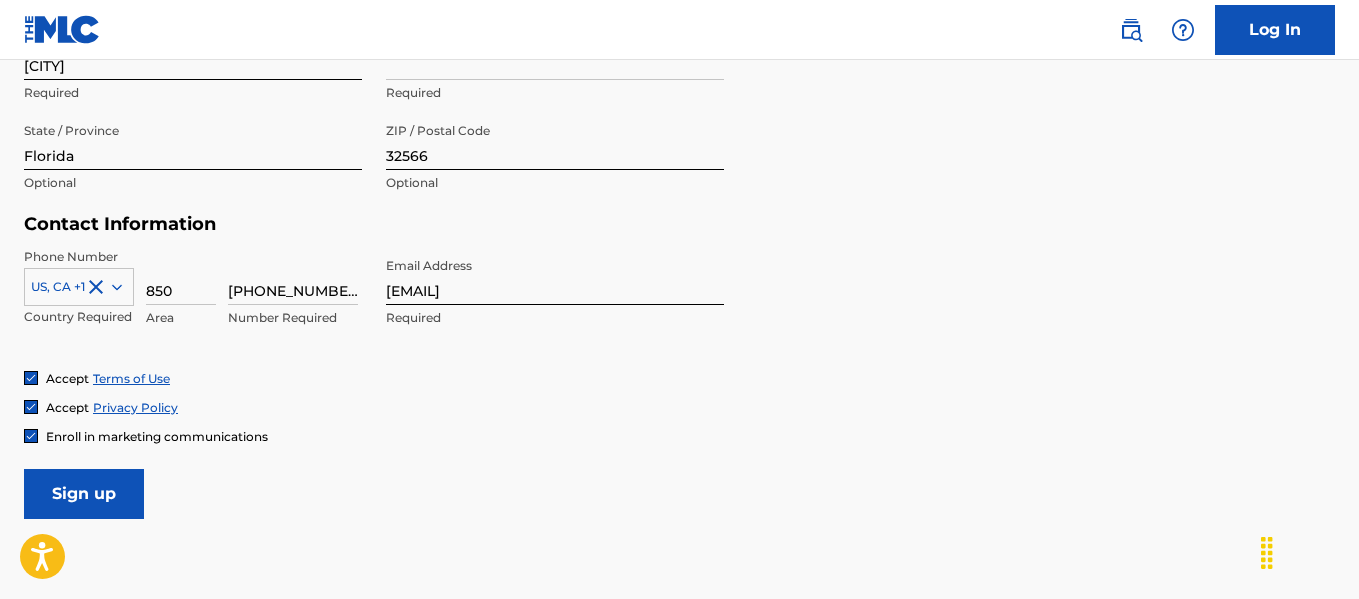 click on "Sign up" at bounding box center [84, 494] 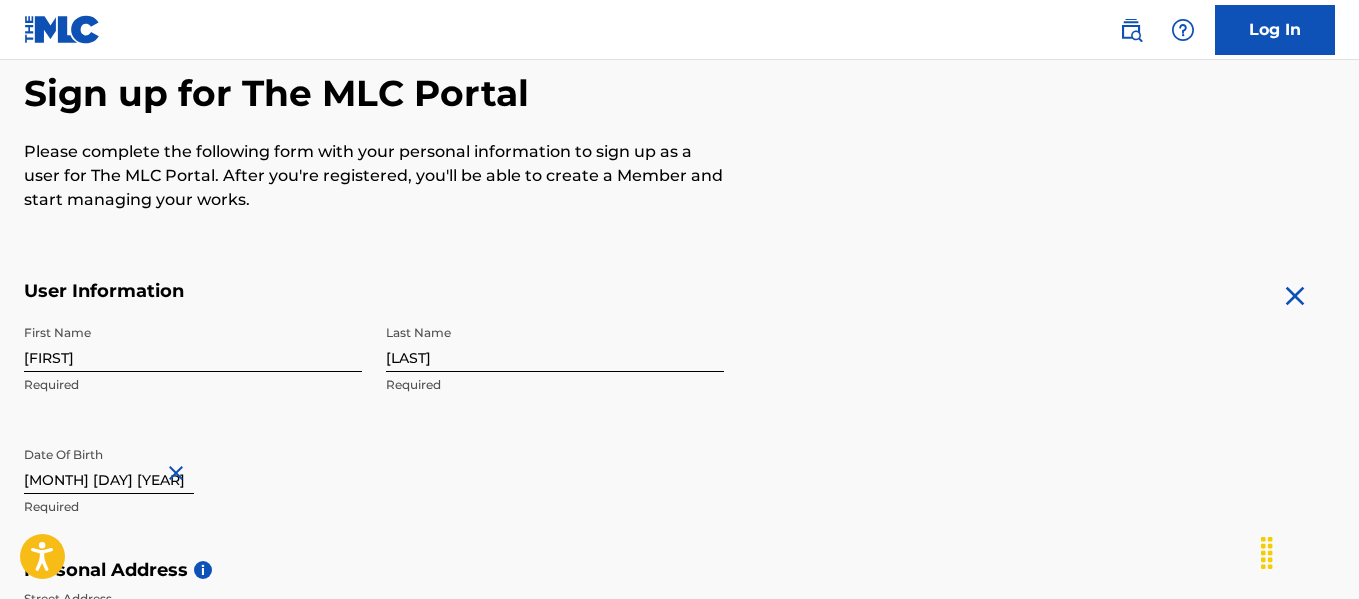scroll, scrollTop: 0, scrollLeft: 0, axis: both 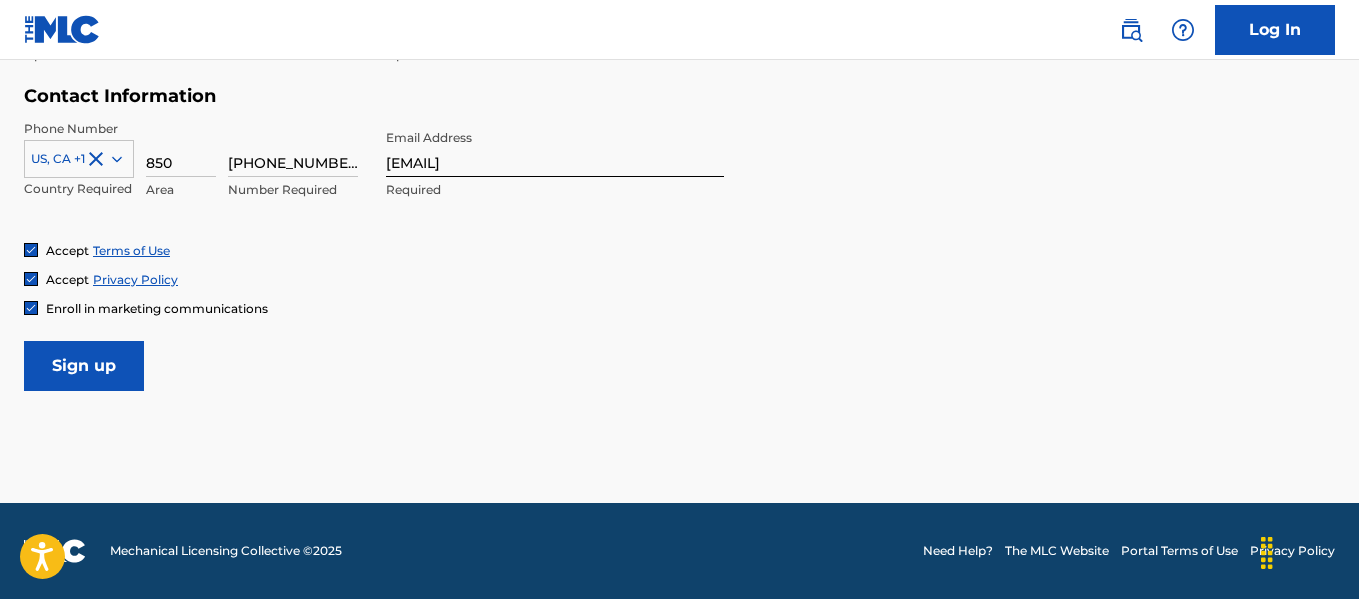 click on "Sign up" at bounding box center (84, 366) 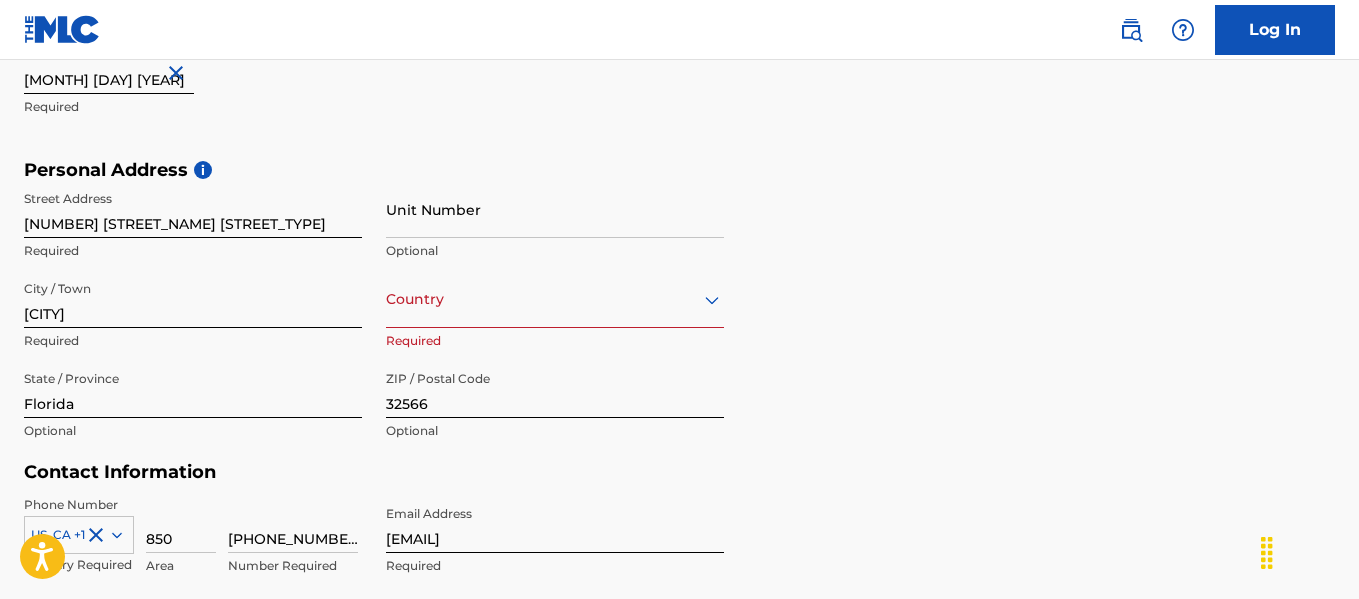 click on "option , selected. Select is focused ,type to refine list, press Down to open the menu,  Country" at bounding box center (555, 299) 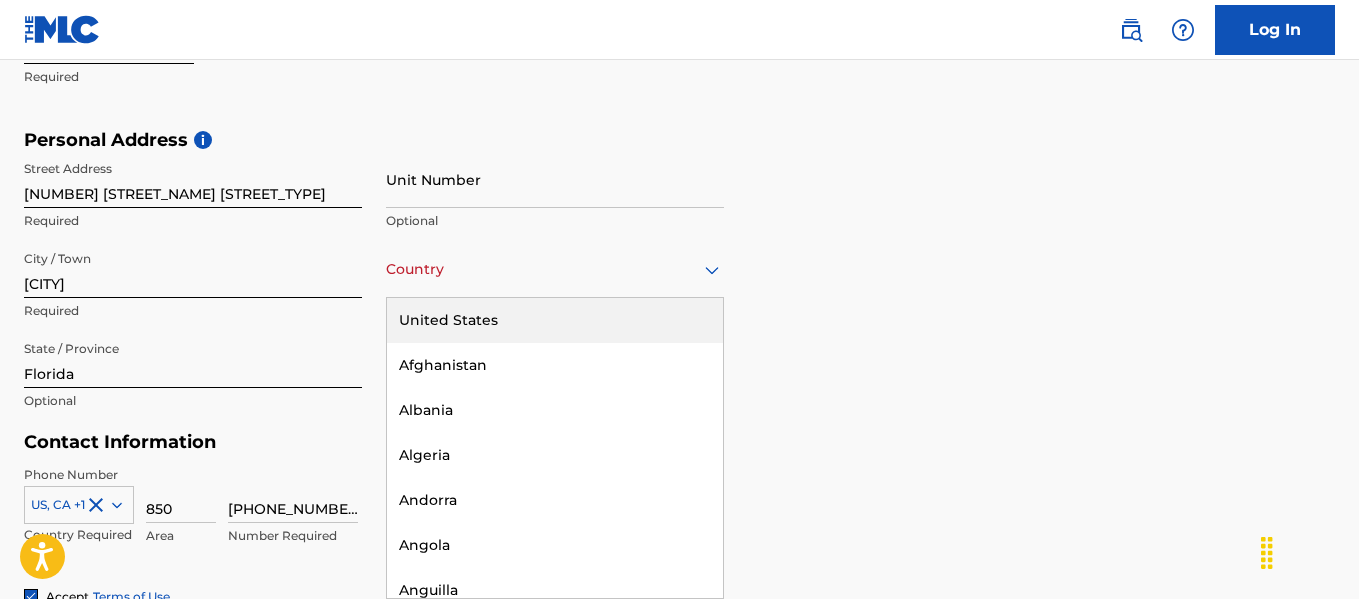 click on "United States" at bounding box center (555, 320) 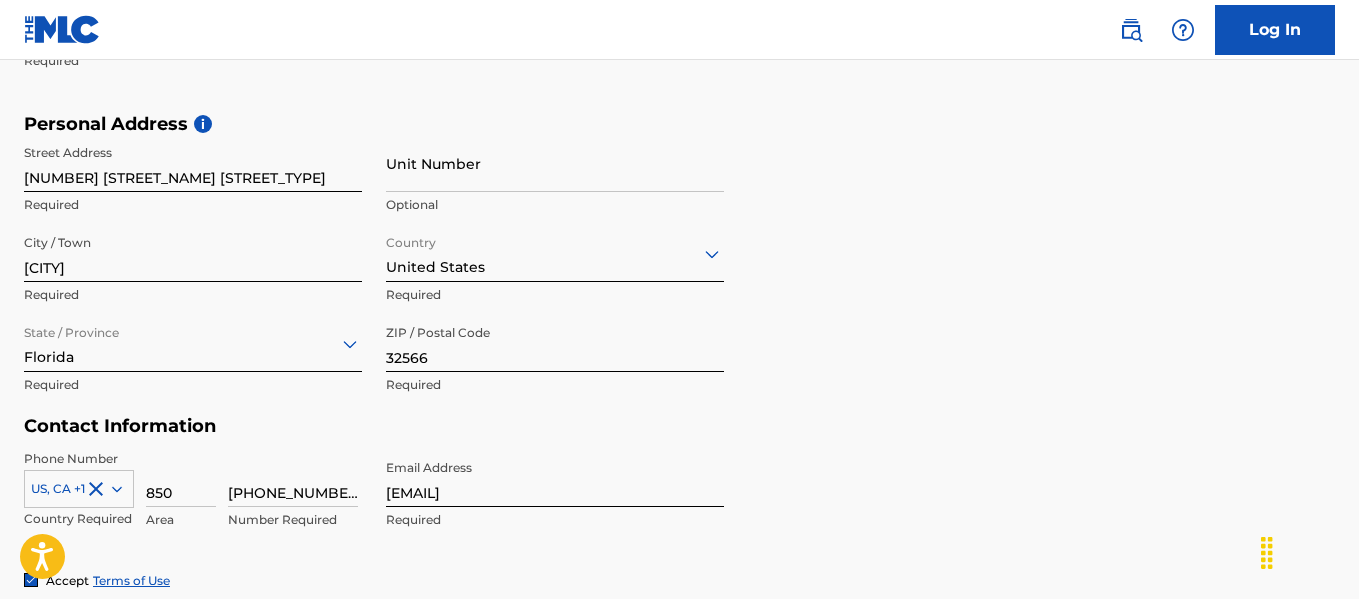 scroll, scrollTop: 965, scrollLeft: 0, axis: vertical 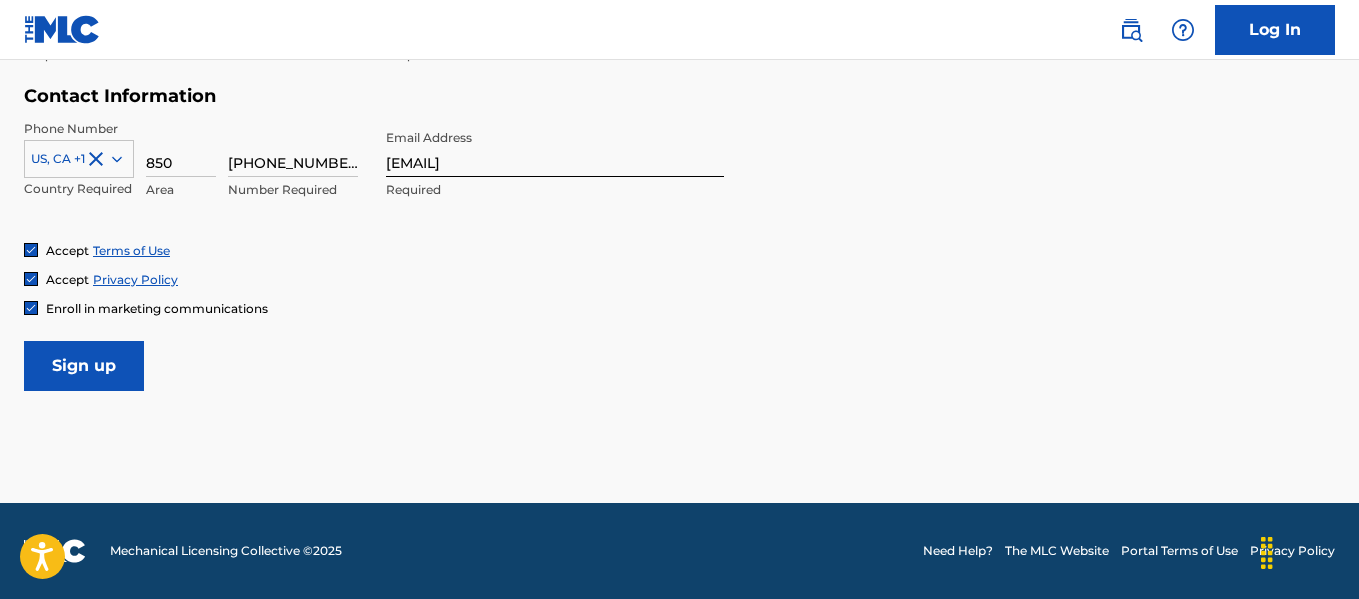click on "Sign up" at bounding box center [84, 366] 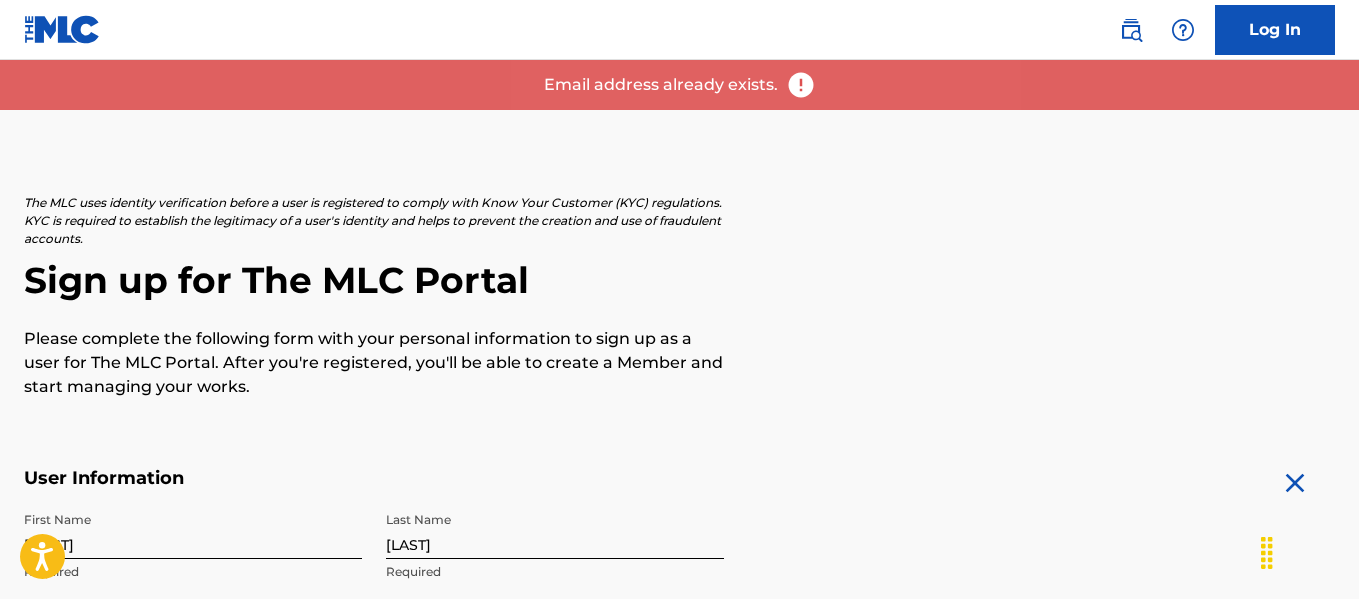 scroll, scrollTop: 0, scrollLeft: 0, axis: both 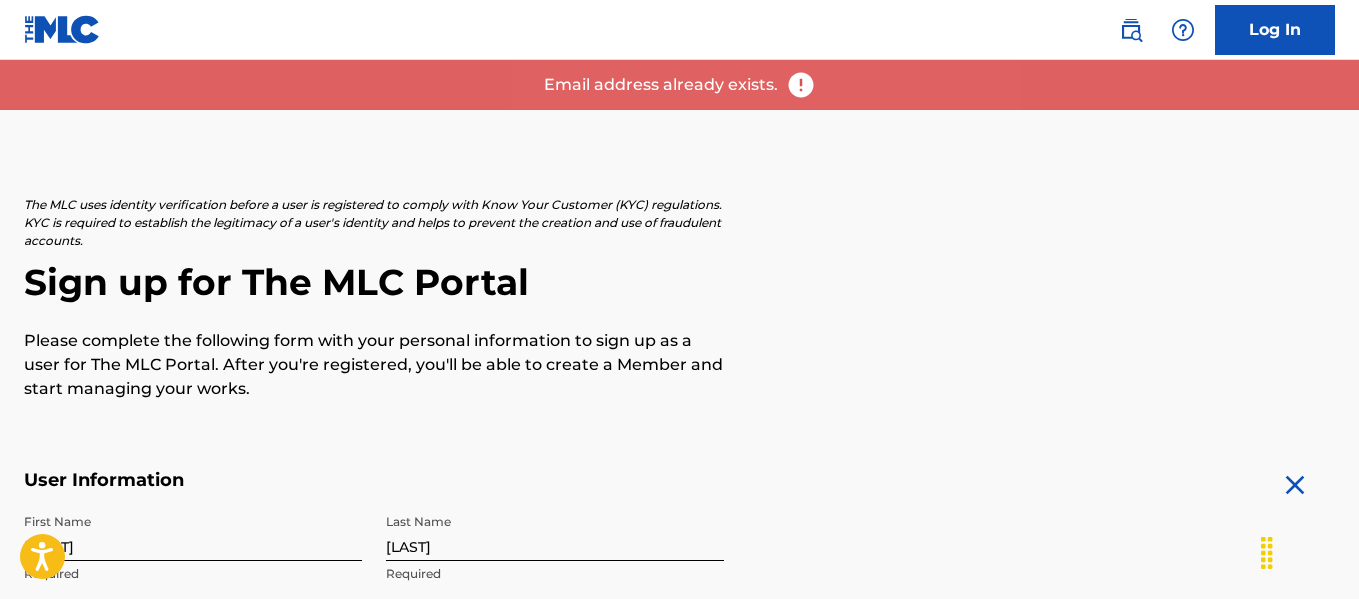 click on "Log In" at bounding box center (1275, 30) 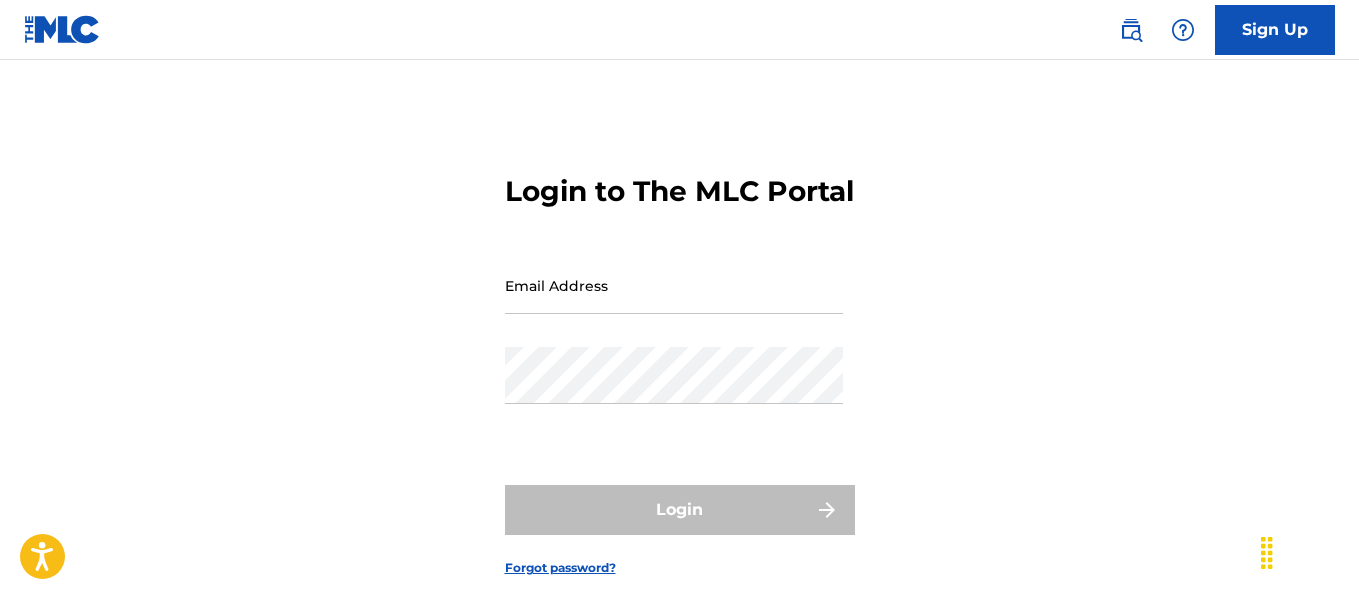 click on "Email Address" at bounding box center (674, 302) 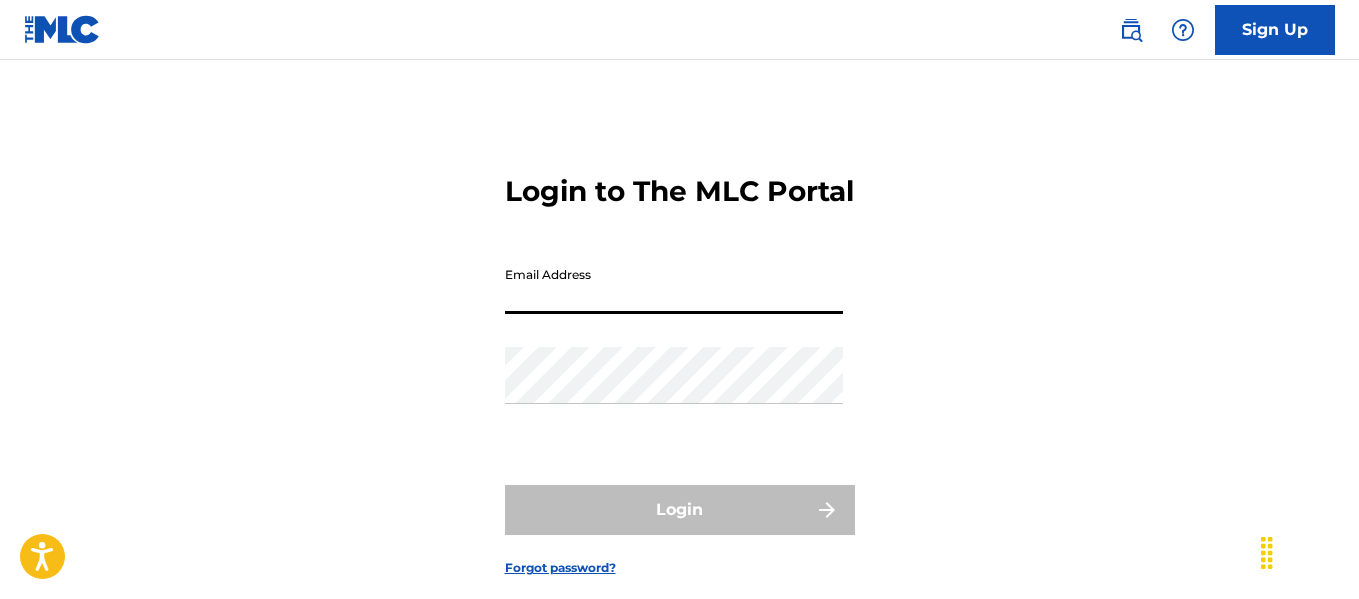type on "[EMAIL]" 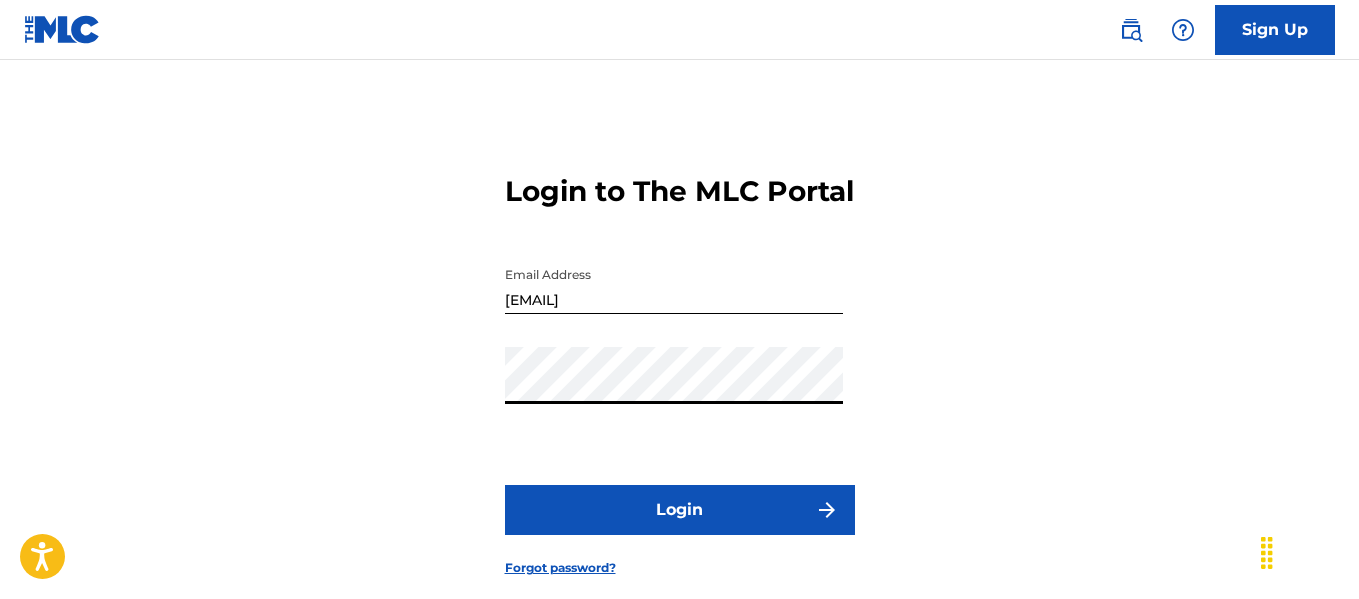 click on "Login" at bounding box center (680, 510) 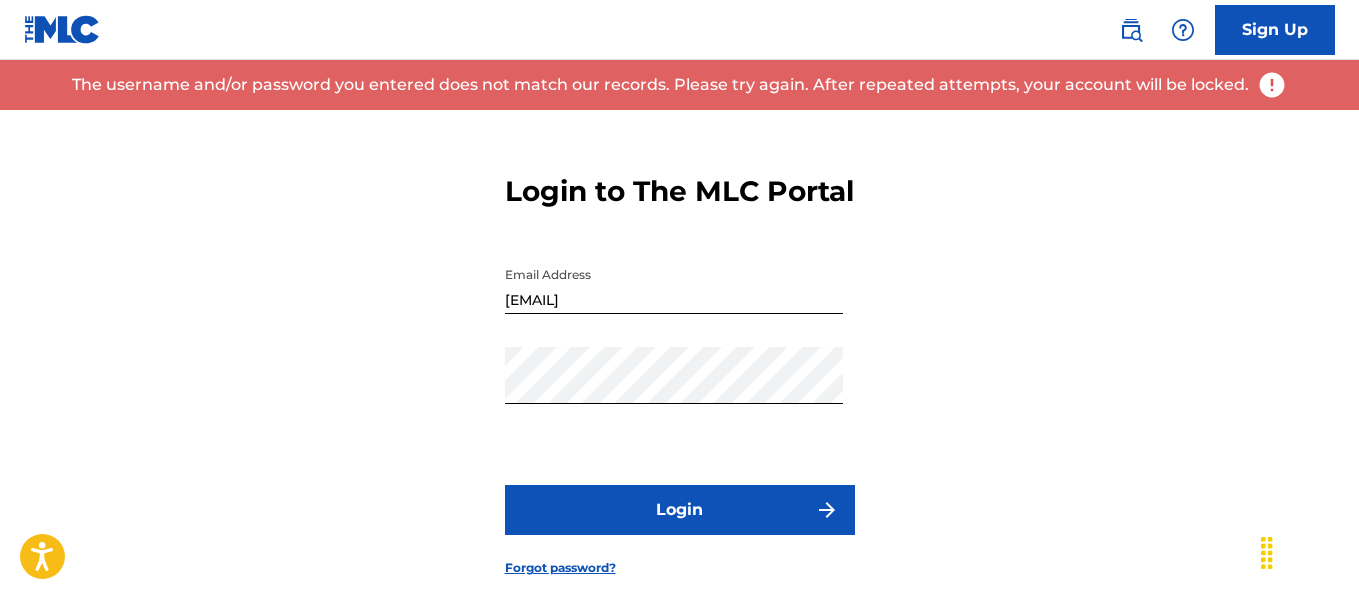 drag, startPoint x: 686, startPoint y: 557, endPoint x: 686, endPoint y: 568, distance: 11 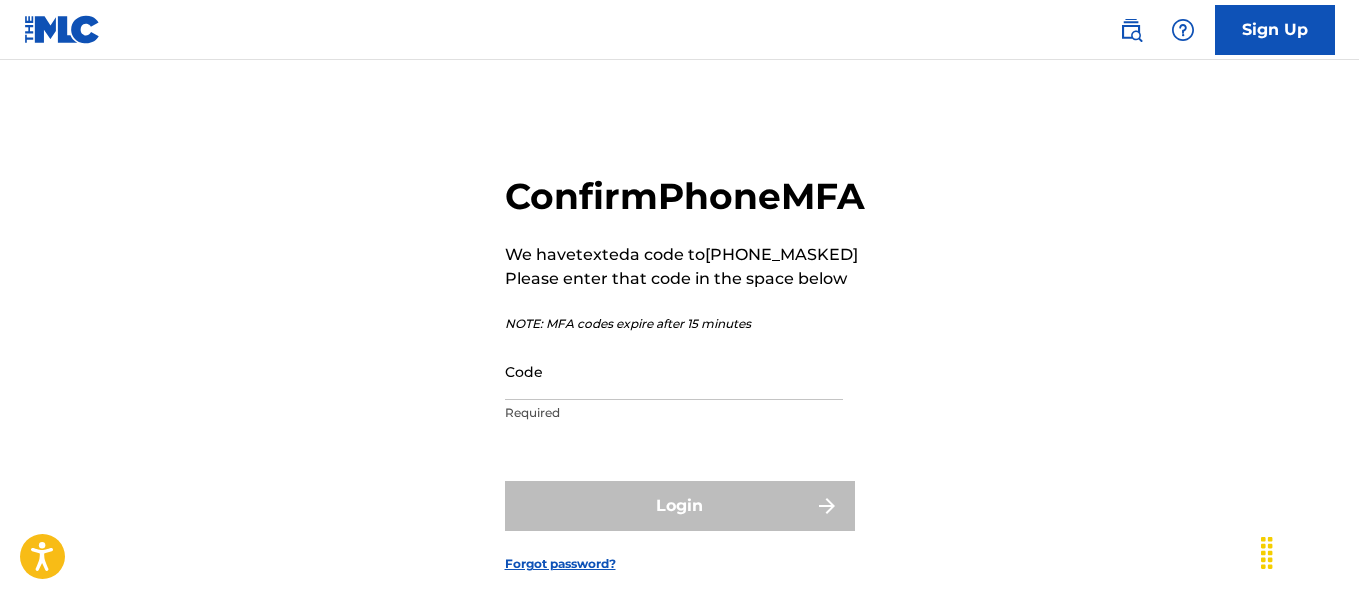 click on "Code" at bounding box center [674, 371] 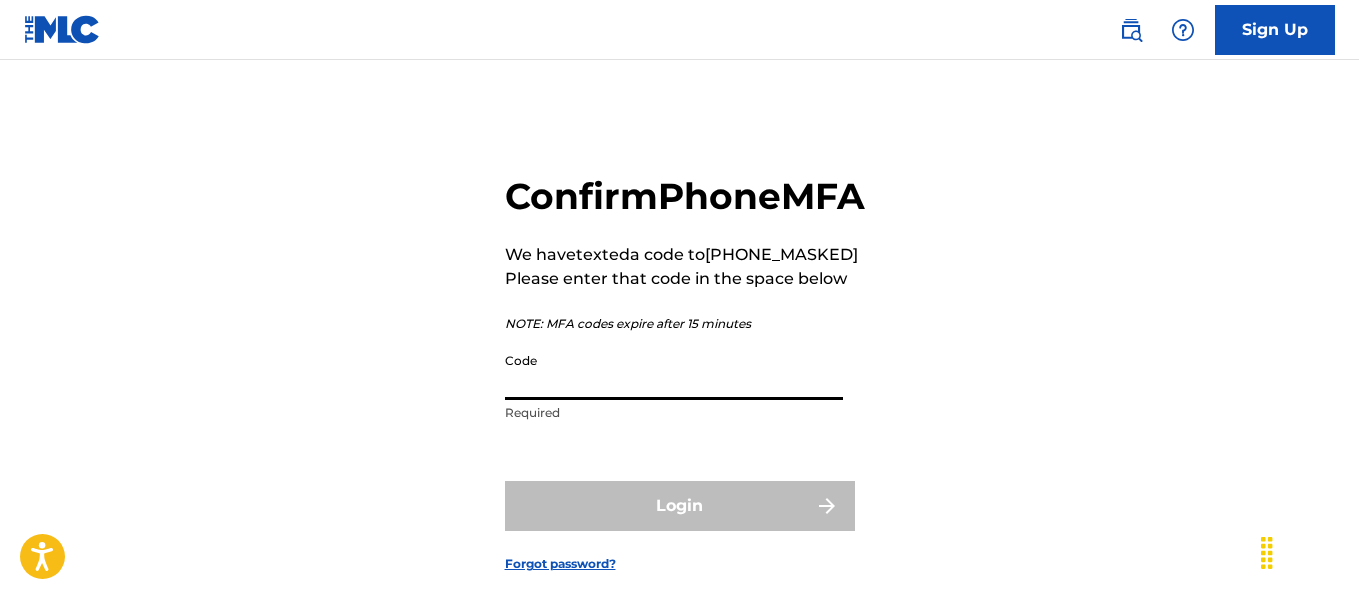 click on "Code" at bounding box center [674, 371] 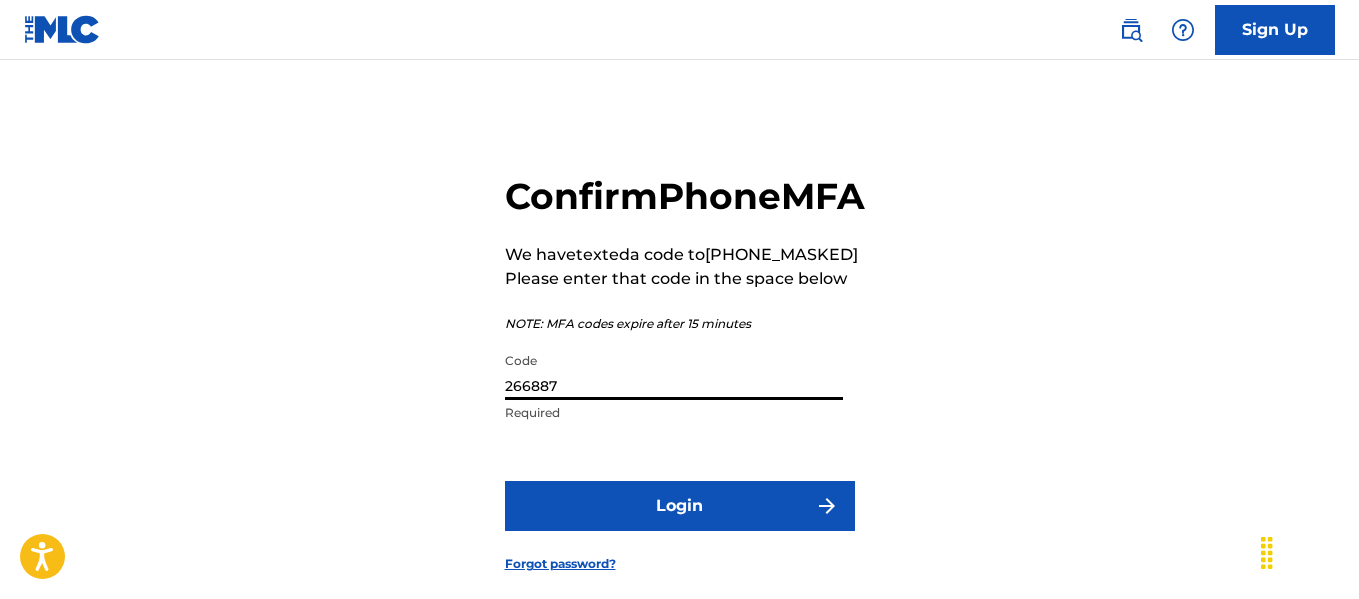 type on "266887" 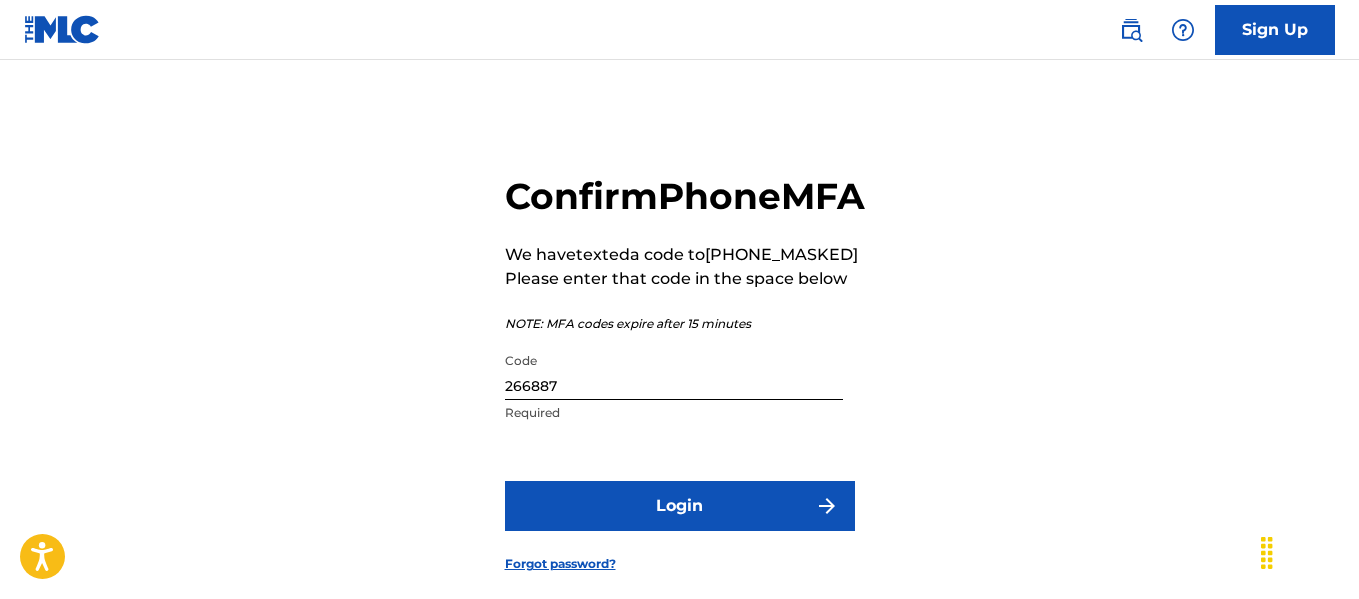click on "Login" at bounding box center (680, 506) 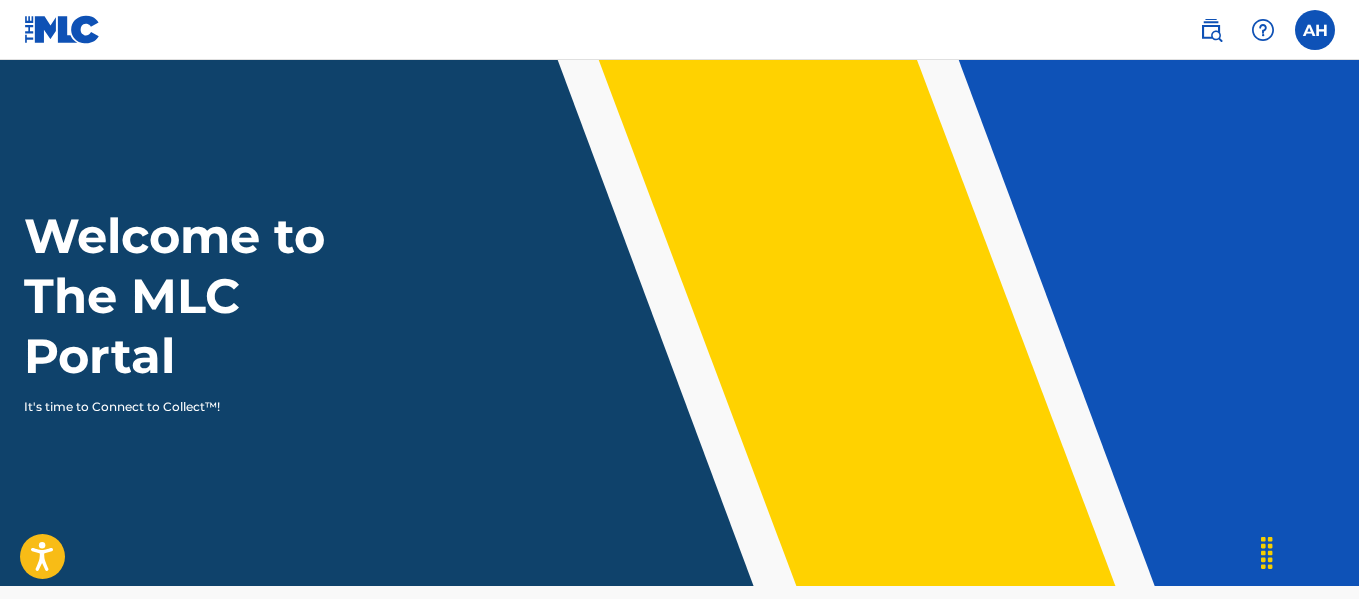 scroll, scrollTop: 0, scrollLeft: 0, axis: both 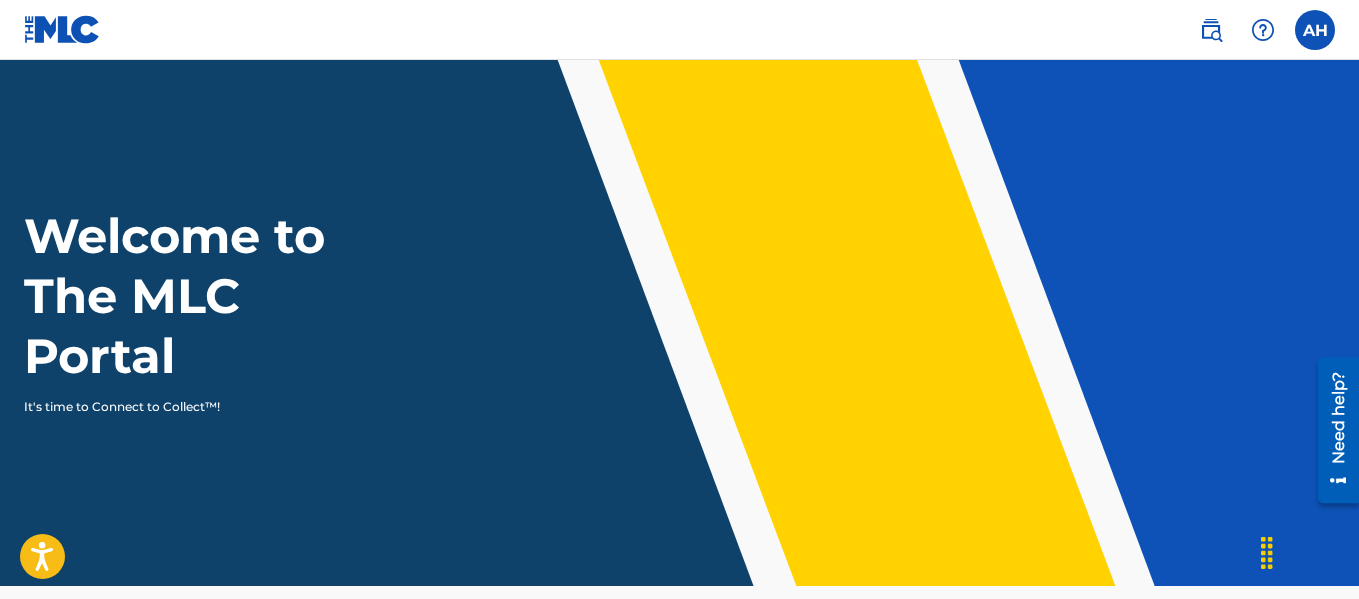click at bounding box center (1315, 30) 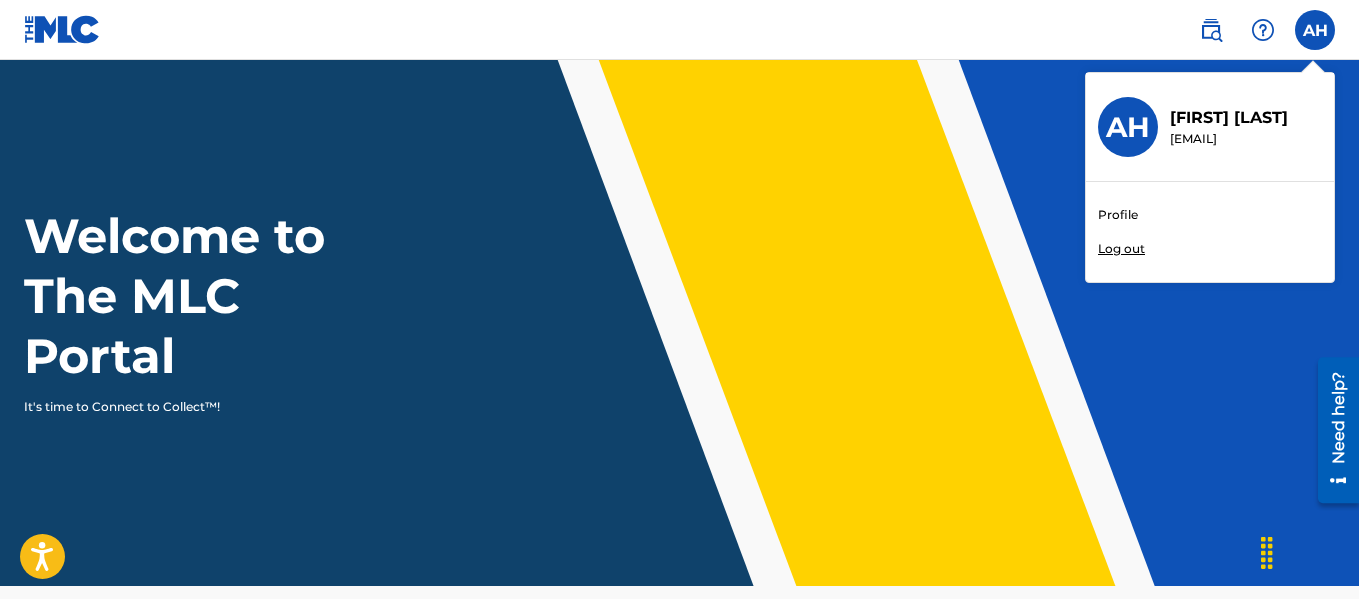 click on "Profile" at bounding box center (1118, 215) 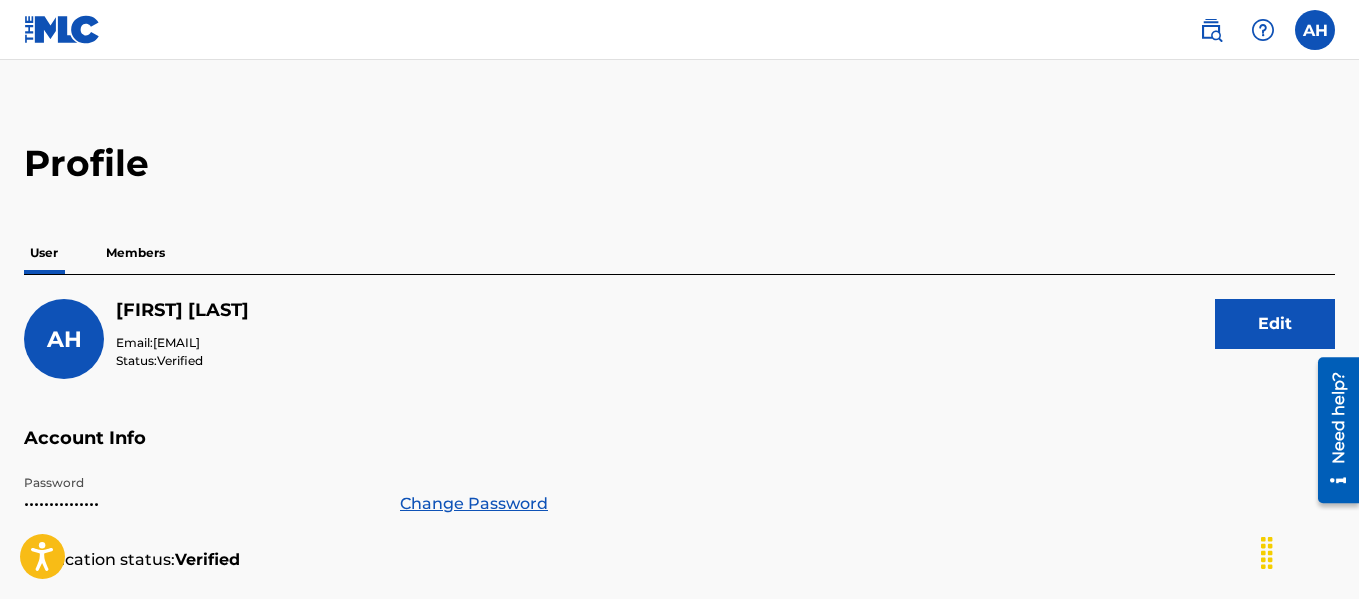 scroll, scrollTop: 0, scrollLeft: 0, axis: both 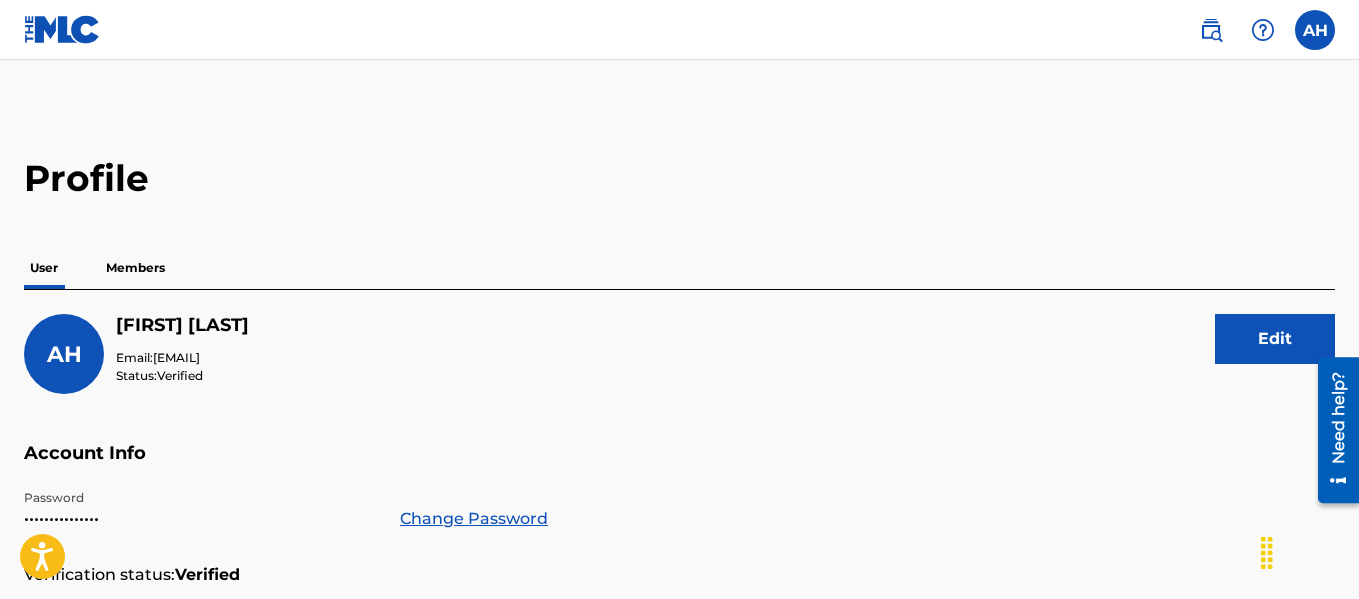 click on "Members" at bounding box center [135, 268] 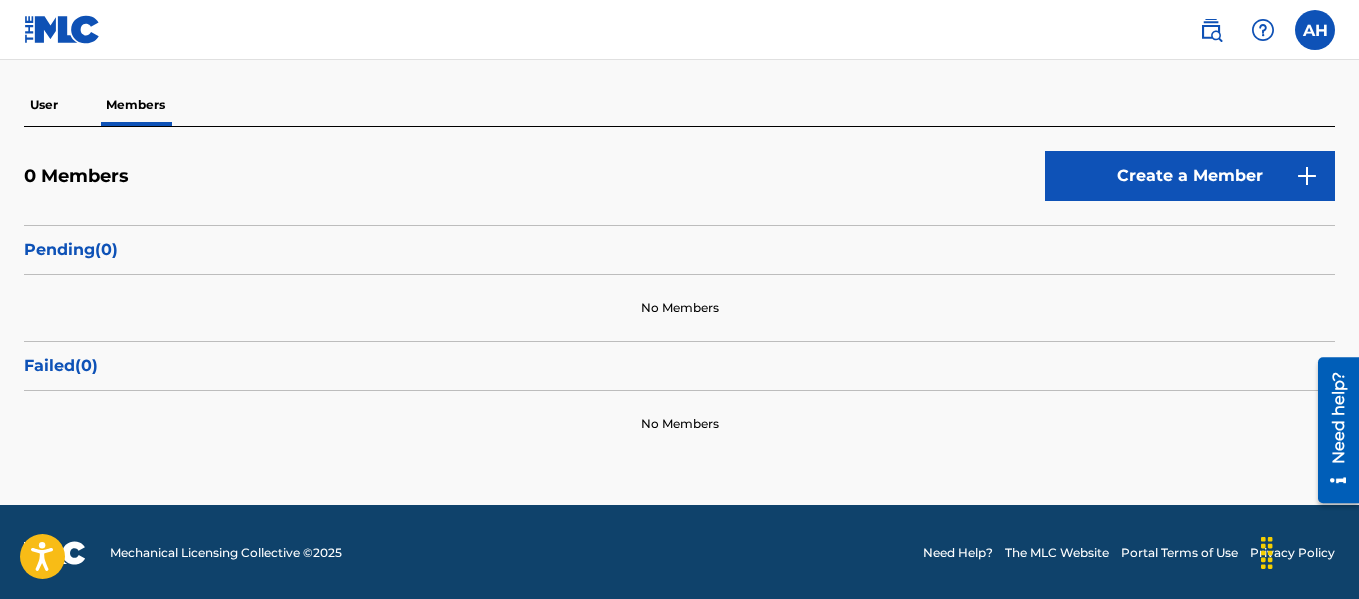 scroll, scrollTop: 165, scrollLeft: 0, axis: vertical 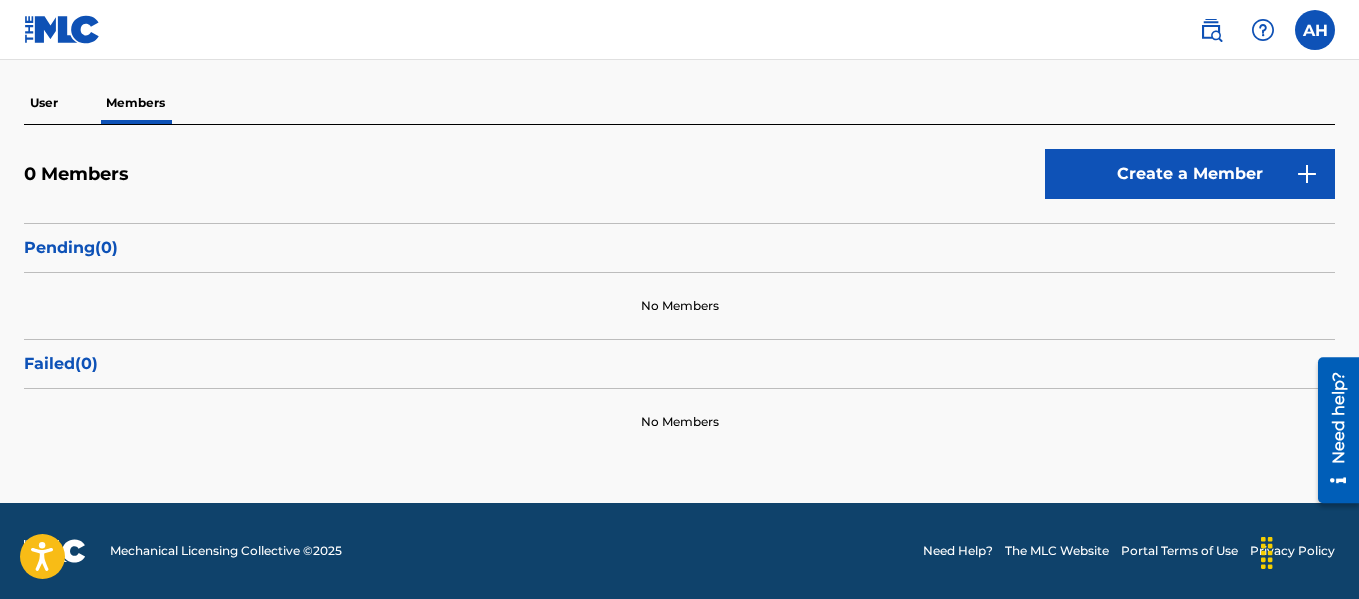 click on "Create a Member" at bounding box center (1190, 174) 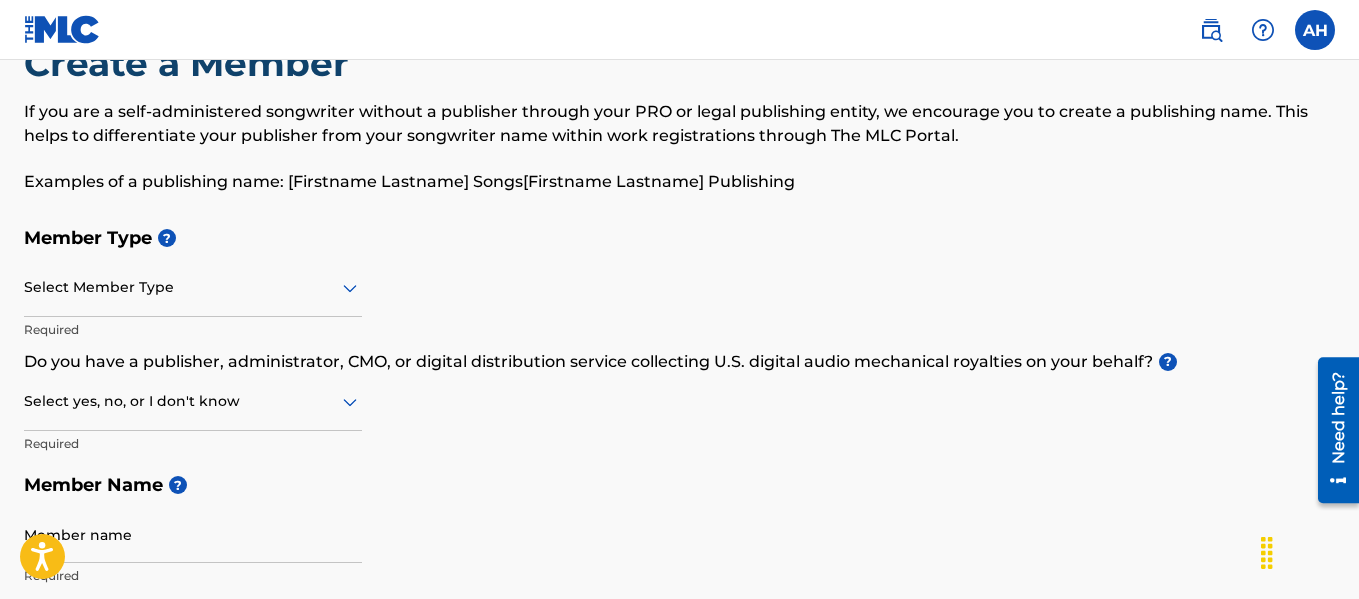 scroll, scrollTop: 100, scrollLeft: 0, axis: vertical 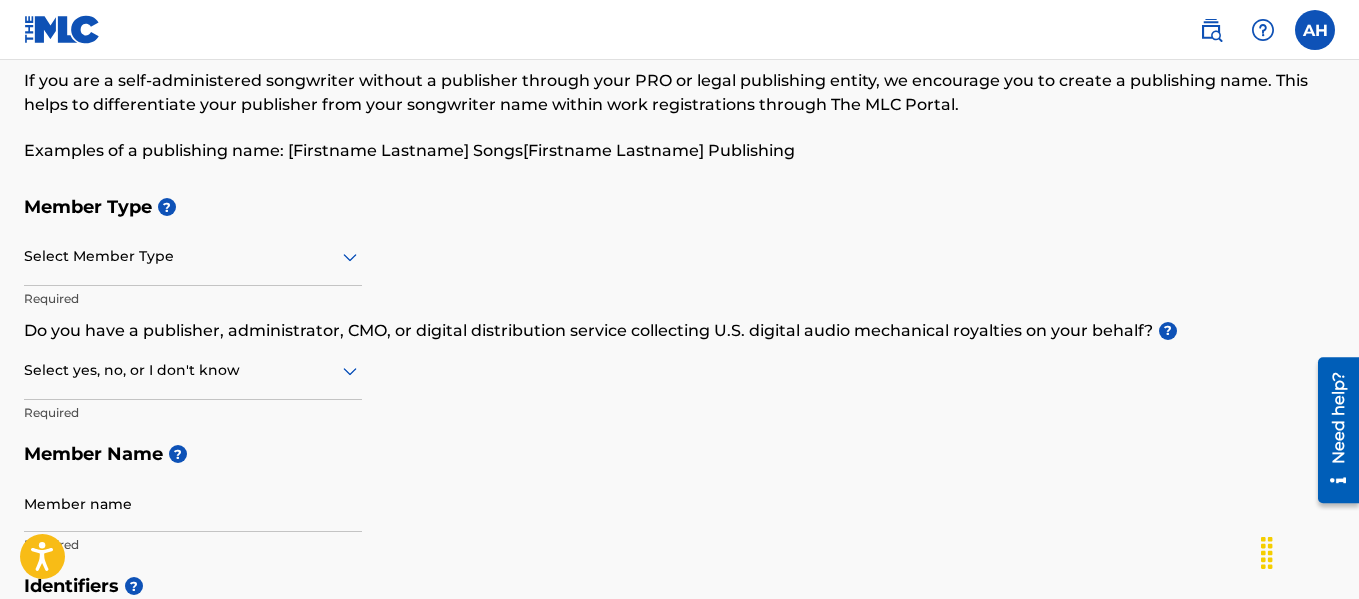click at bounding box center (193, 256) 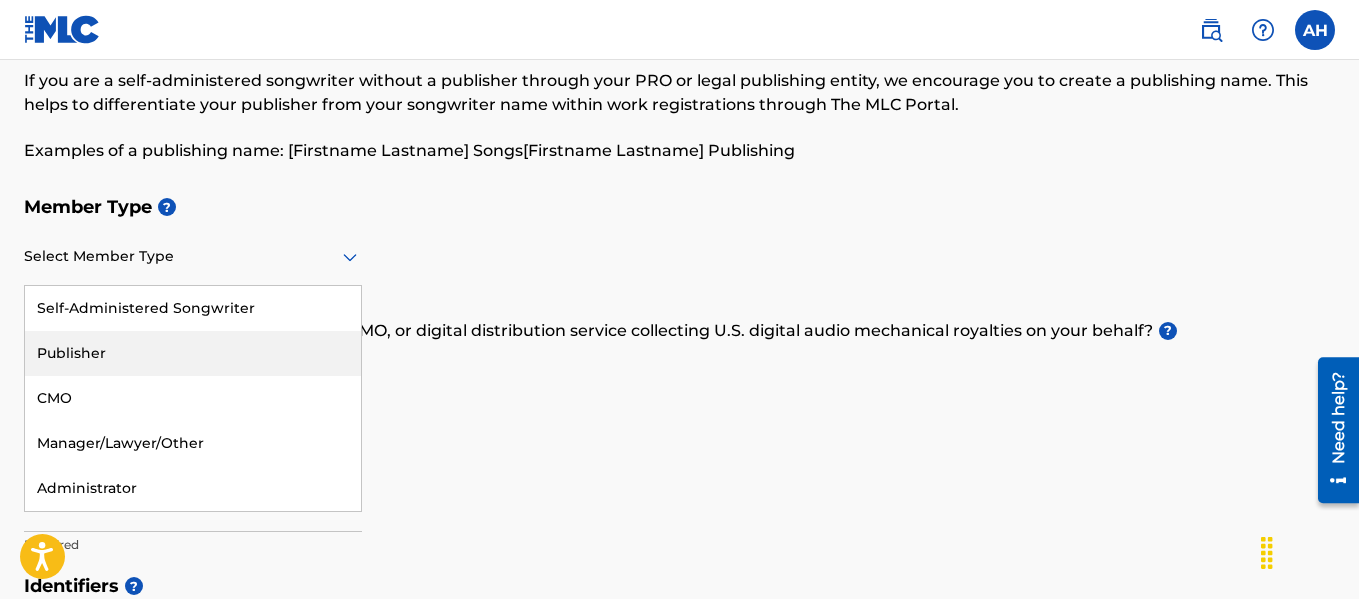click on "Publisher" at bounding box center (193, 353) 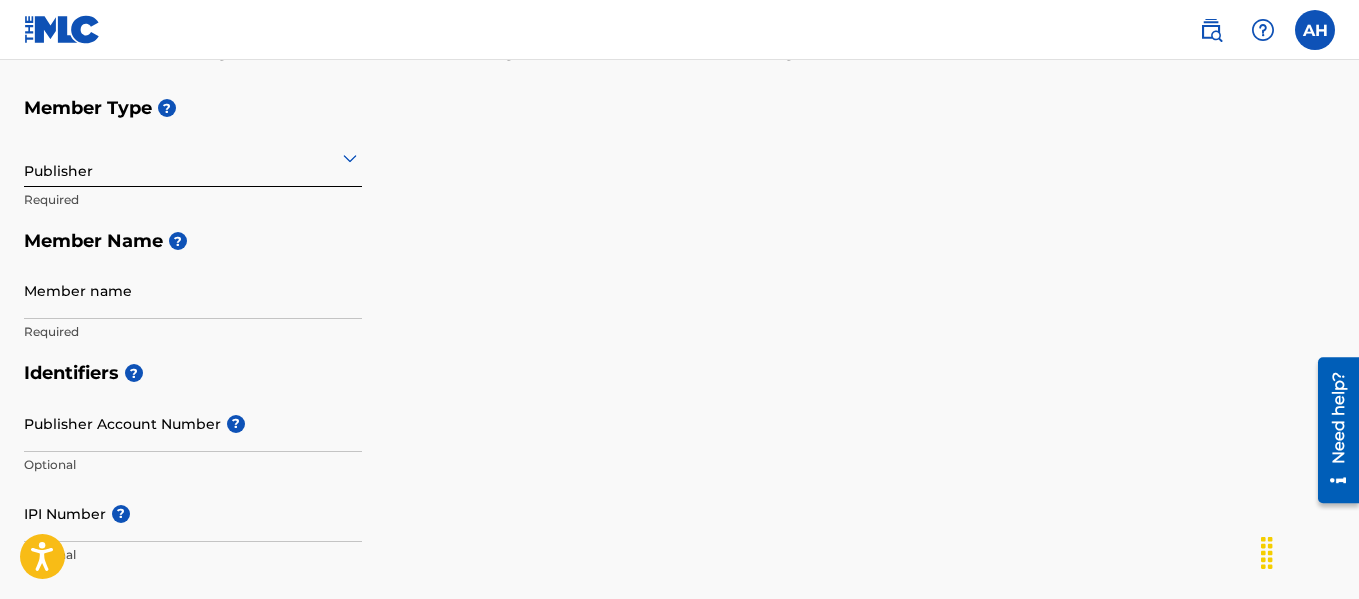 scroll, scrollTop: 200, scrollLeft: 0, axis: vertical 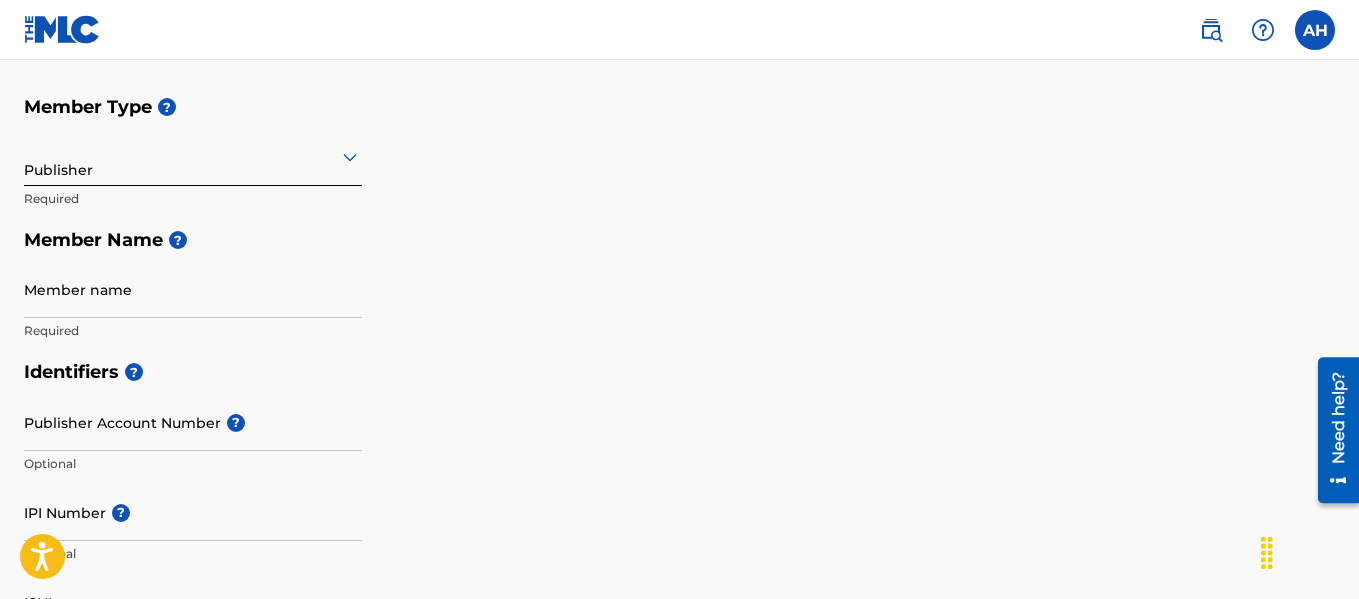 click on "Member name" at bounding box center (193, 289) 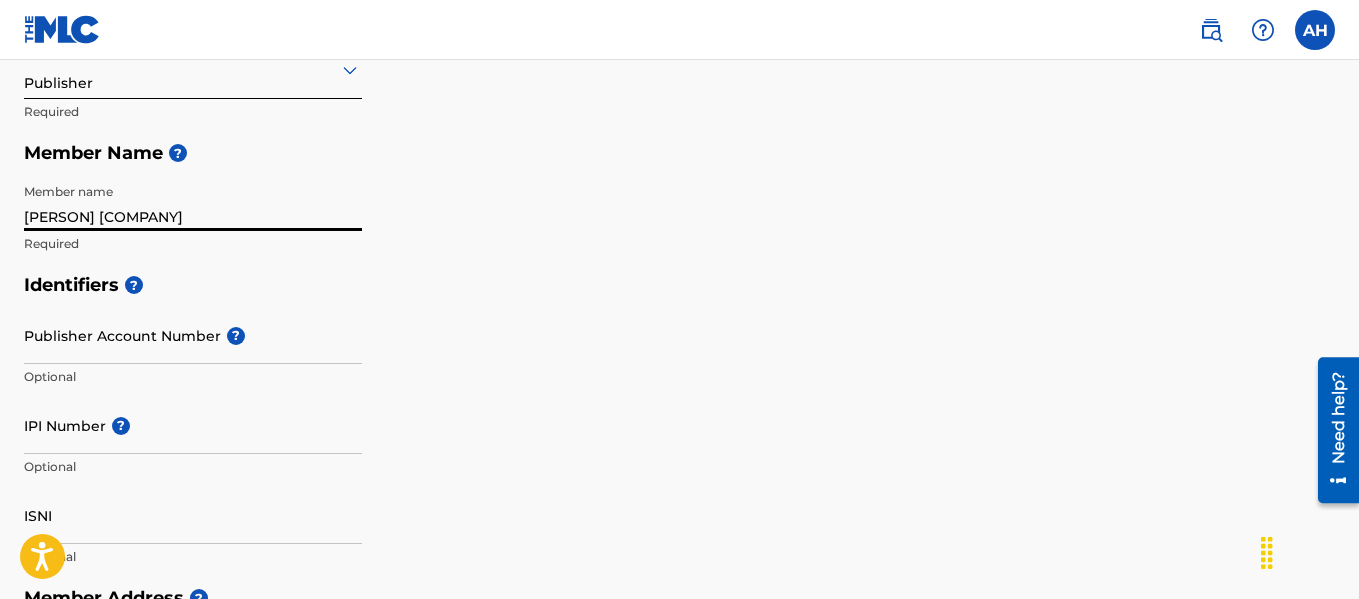 scroll, scrollTop: 400, scrollLeft: 0, axis: vertical 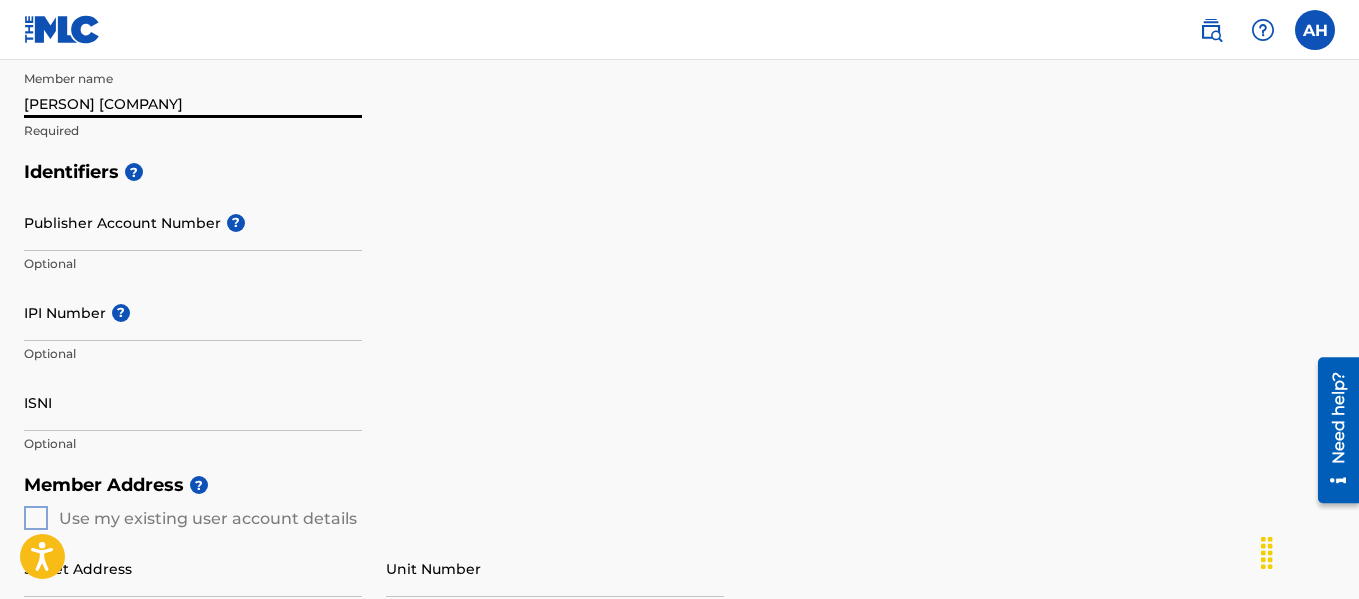 type on "[PERSON] [COMPANY]" 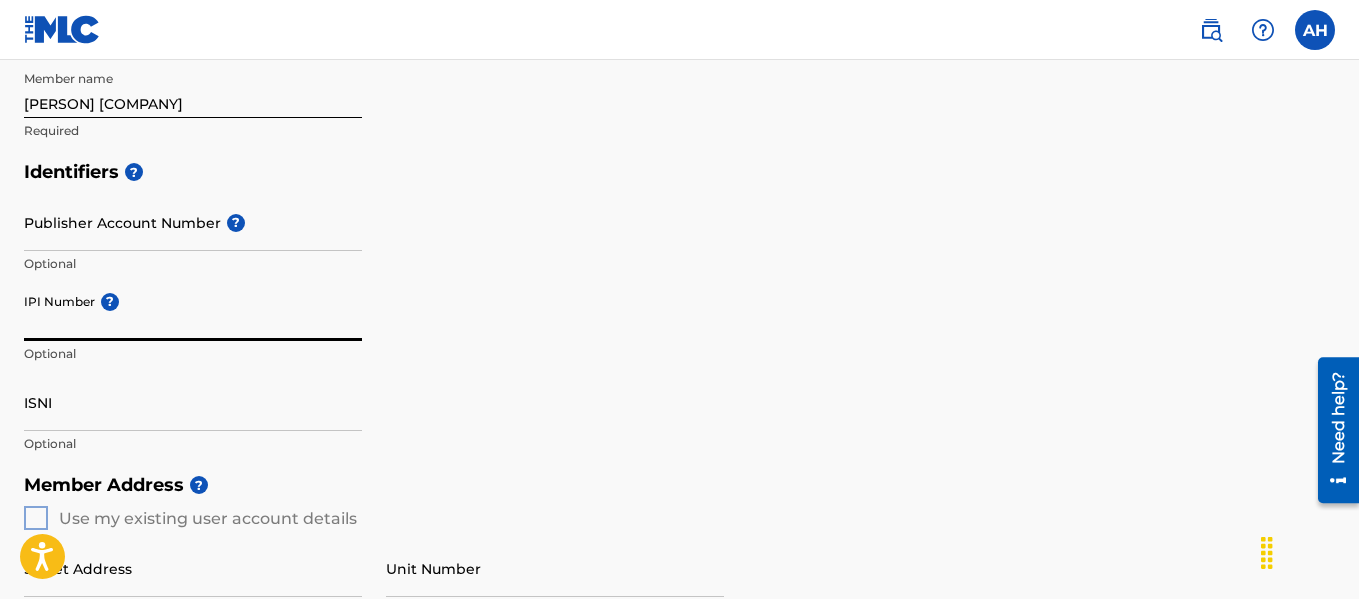 click on "IPI Number ?" at bounding box center [193, 312] 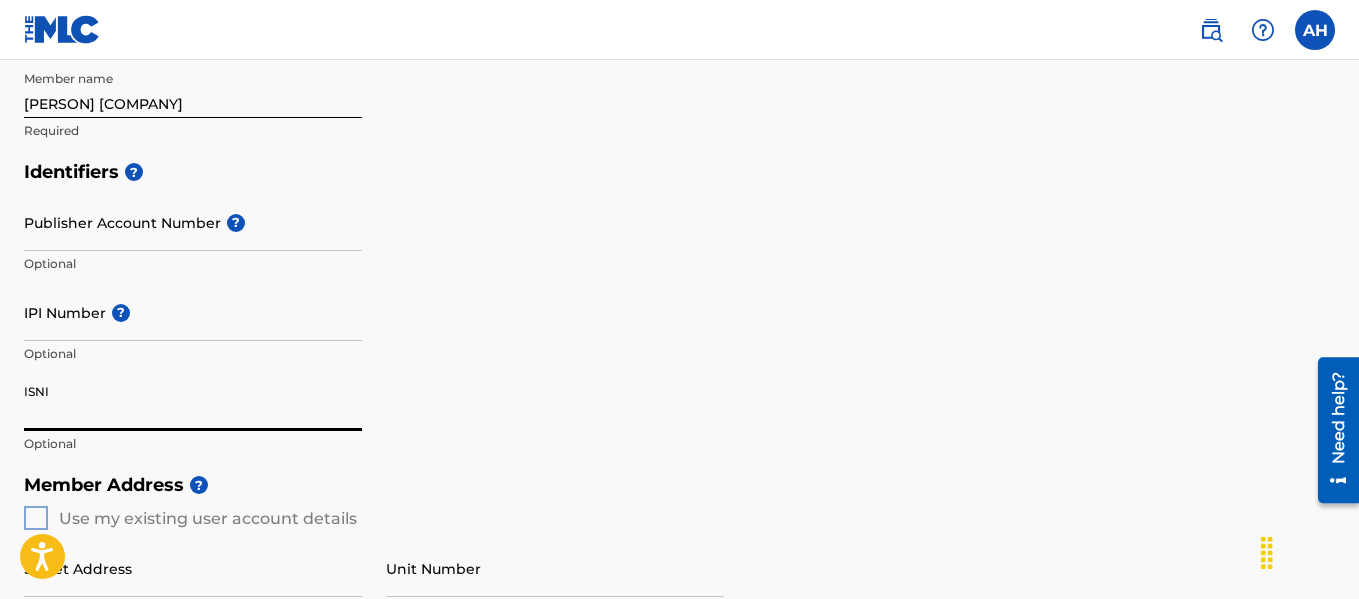 click on "ISNI" at bounding box center (193, 402) 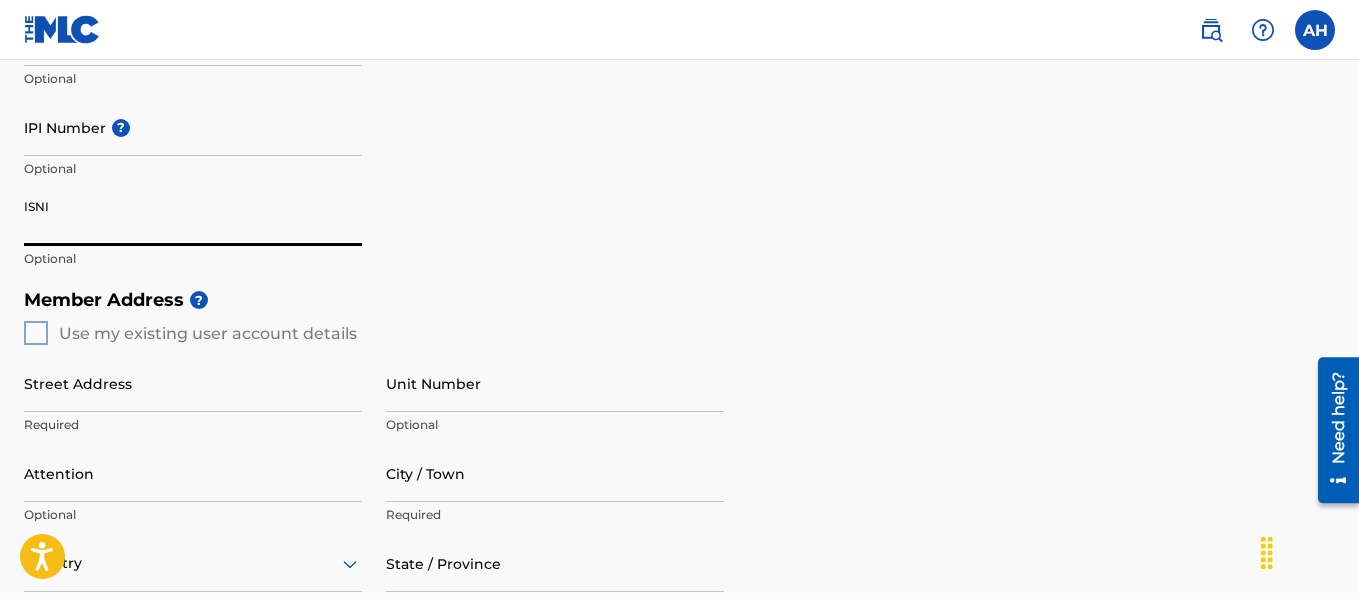 scroll, scrollTop: 600, scrollLeft: 0, axis: vertical 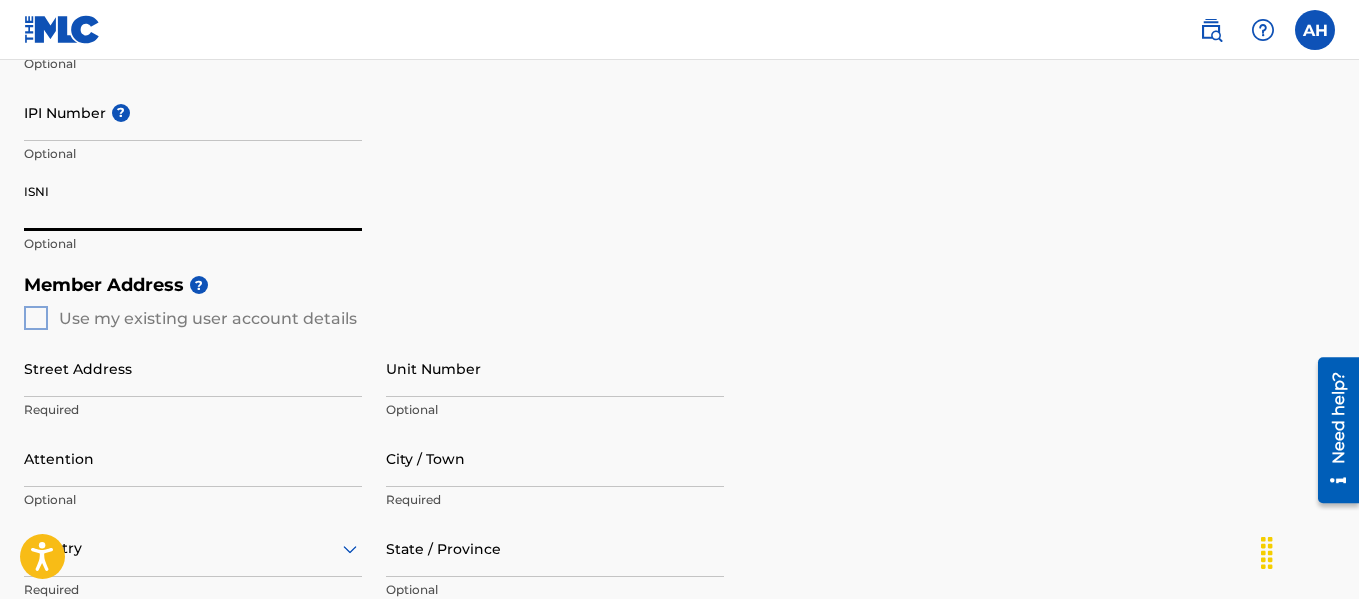 click on "Member Address ? Use my existing user account details Street Address Required Unit Number Optional Attention Optional City / Town Required Country Required State / Province Optional ZIP / Postal Code Optional" at bounding box center (679, 492) 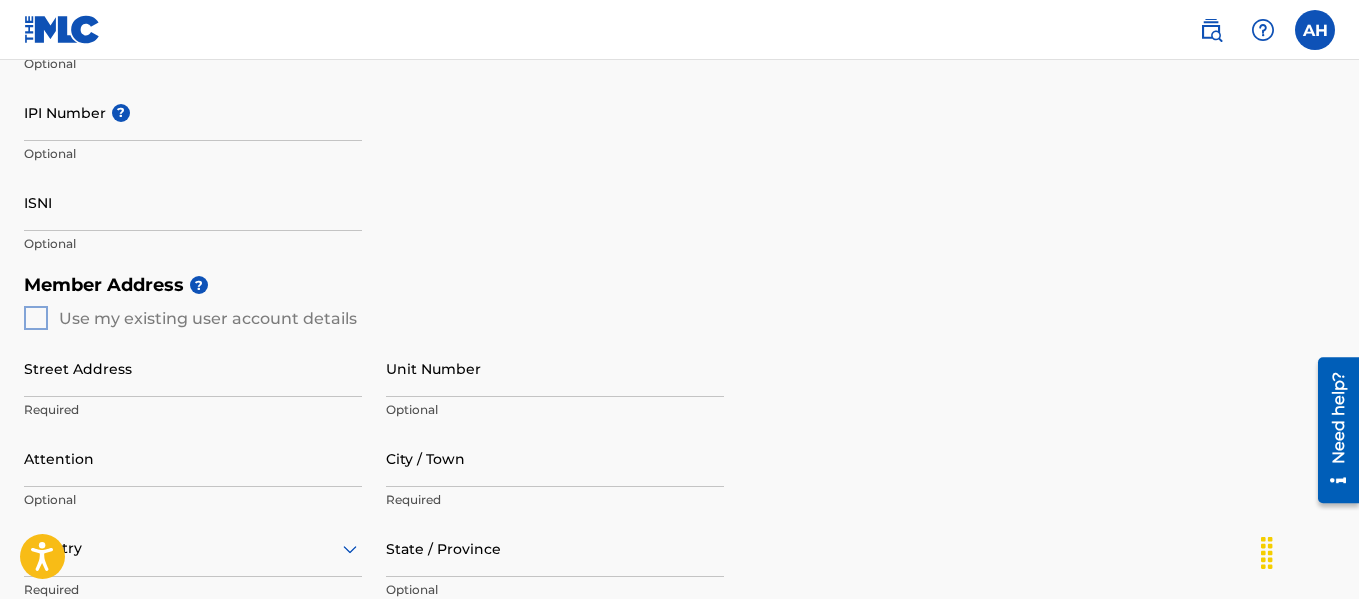 click on "Create a Member If you are a self-administered songwriter without a publisher through your PRO or legal publishing entity, we encourage you to create a publishing name. This helps to differentiate your publisher from your songwriter name within work registrations through The MLC Portal. Examples of a publishing name: [FIRST] [LAST] Songs[FIRST] [LAST] Publishing Member Type ? Publisher Required Member Name ? Member name [PERSON] [COMPANY] Required Identifiers ? Publisher Account Number ? Optional IPI Number ? Optional ISNI Optional Member Address ? Use my existing user account details Street Address Required Unit Number Optional Attention Optional City / Town Required Country Required State / Province Optional ZIP / Postal Code Optional Member Contact Phone Number Country Country Required Area Number Required Email Required Accept  Terms of Use   Required Next" at bounding box center [679, 251] 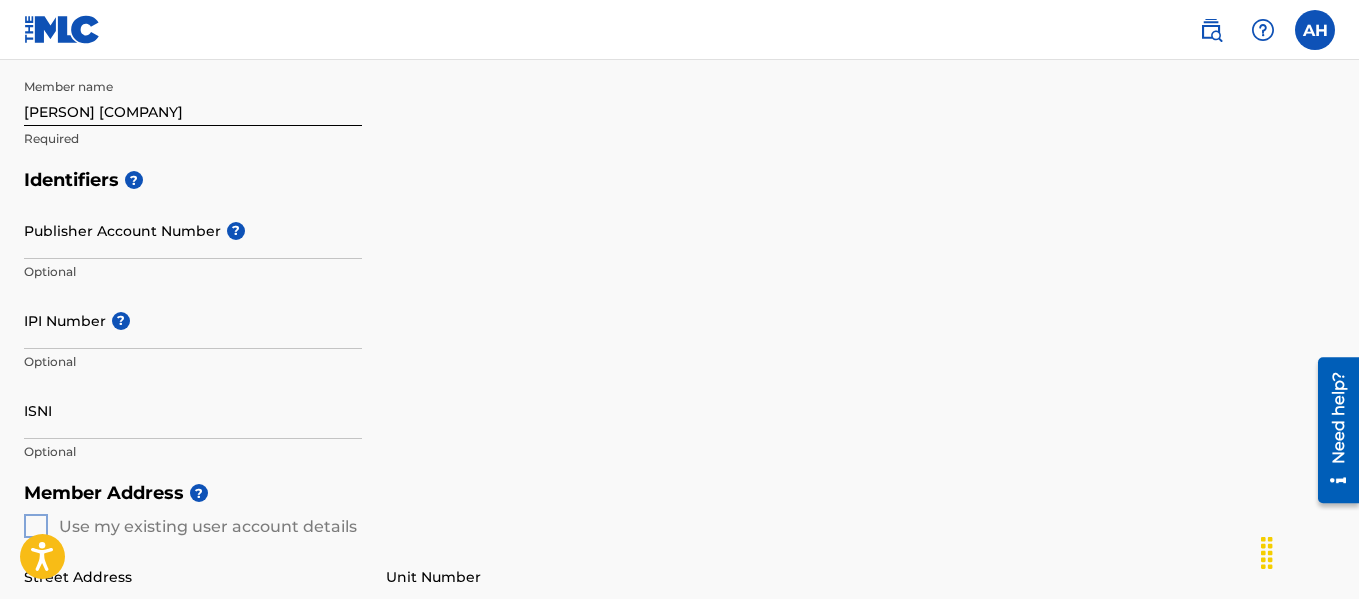 scroll, scrollTop: 400, scrollLeft: 0, axis: vertical 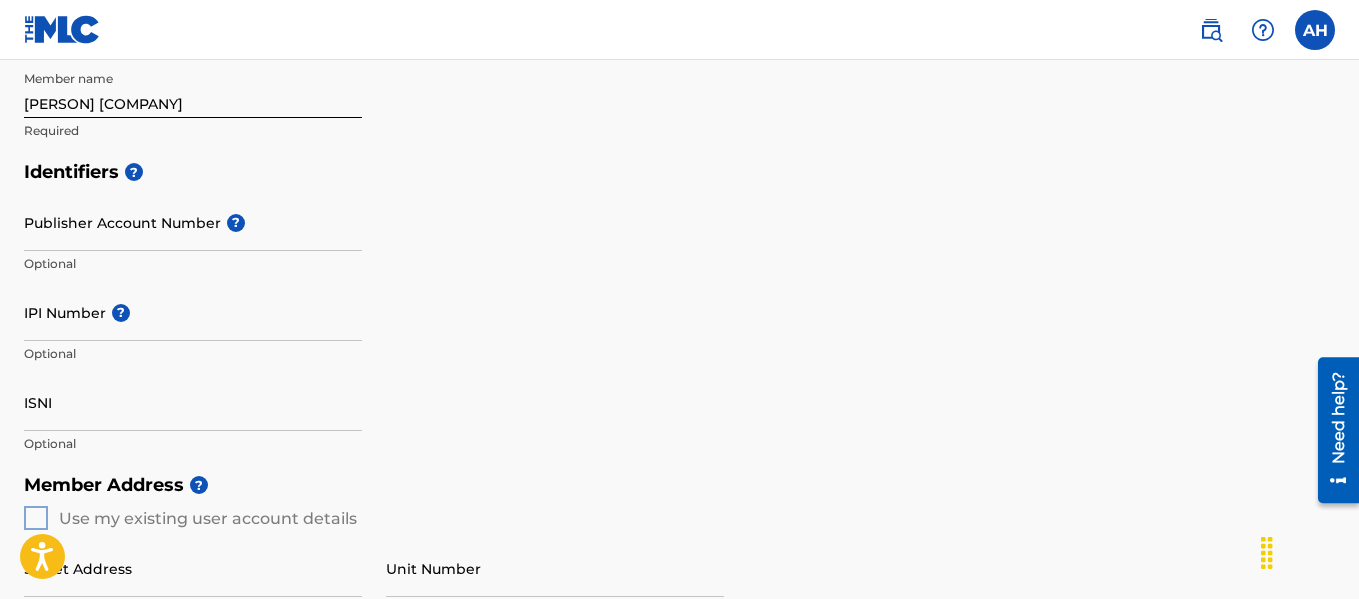 click on "Publisher Account Number ?" at bounding box center [193, 222] 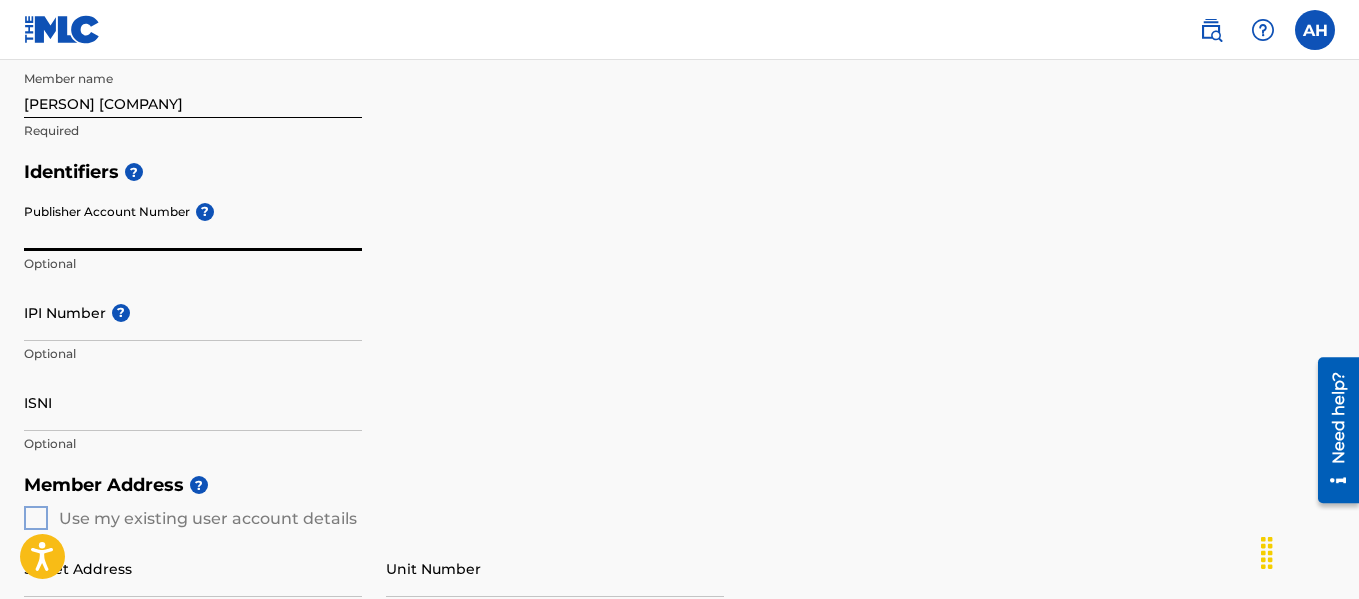 click on "IPI Number ?" at bounding box center [193, 312] 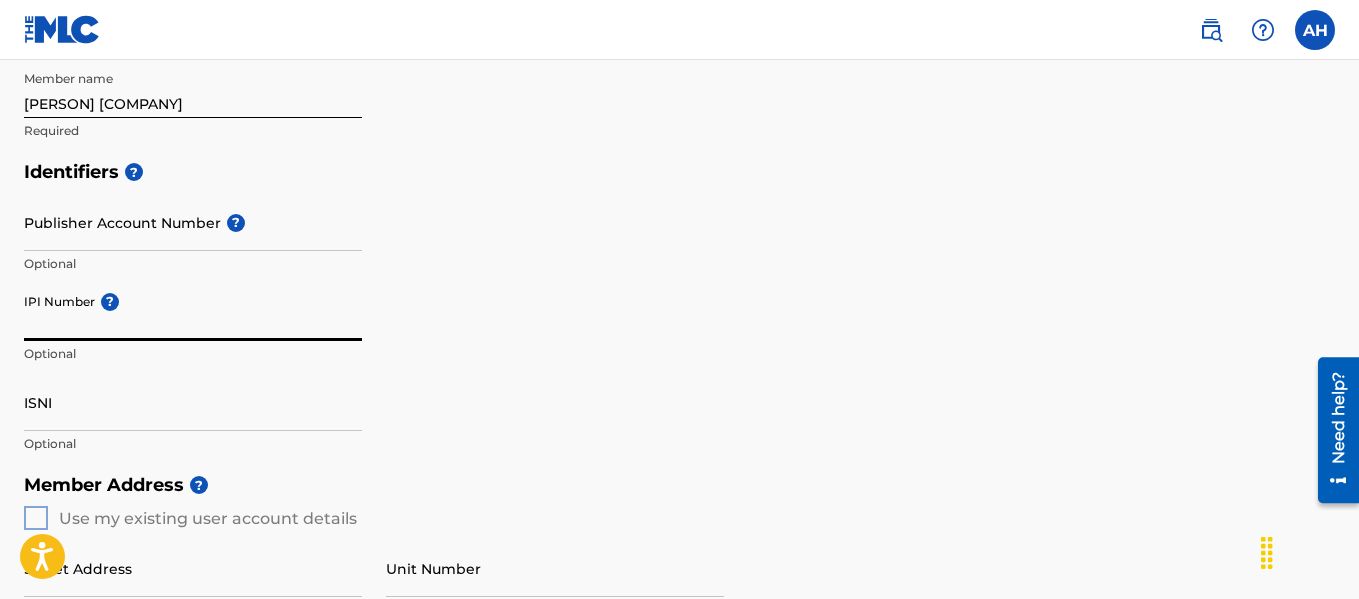 click on "Publisher Account Number ?" at bounding box center [193, 222] 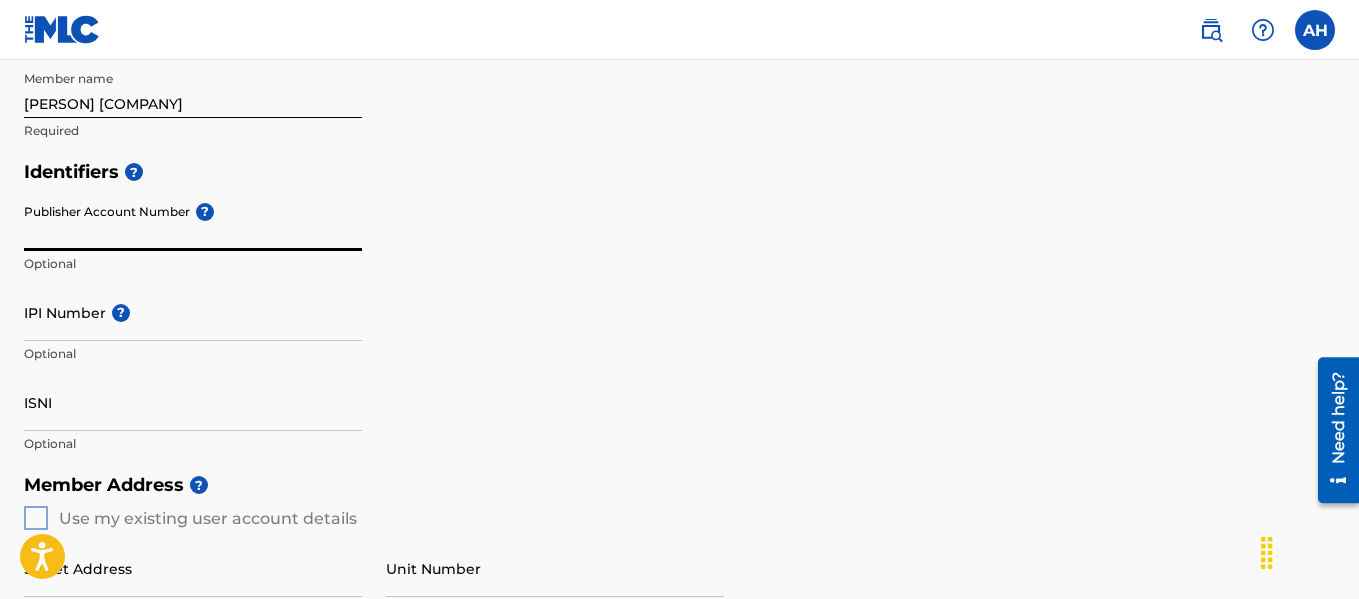 click on "IPI Number ?" at bounding box center (193, 312) 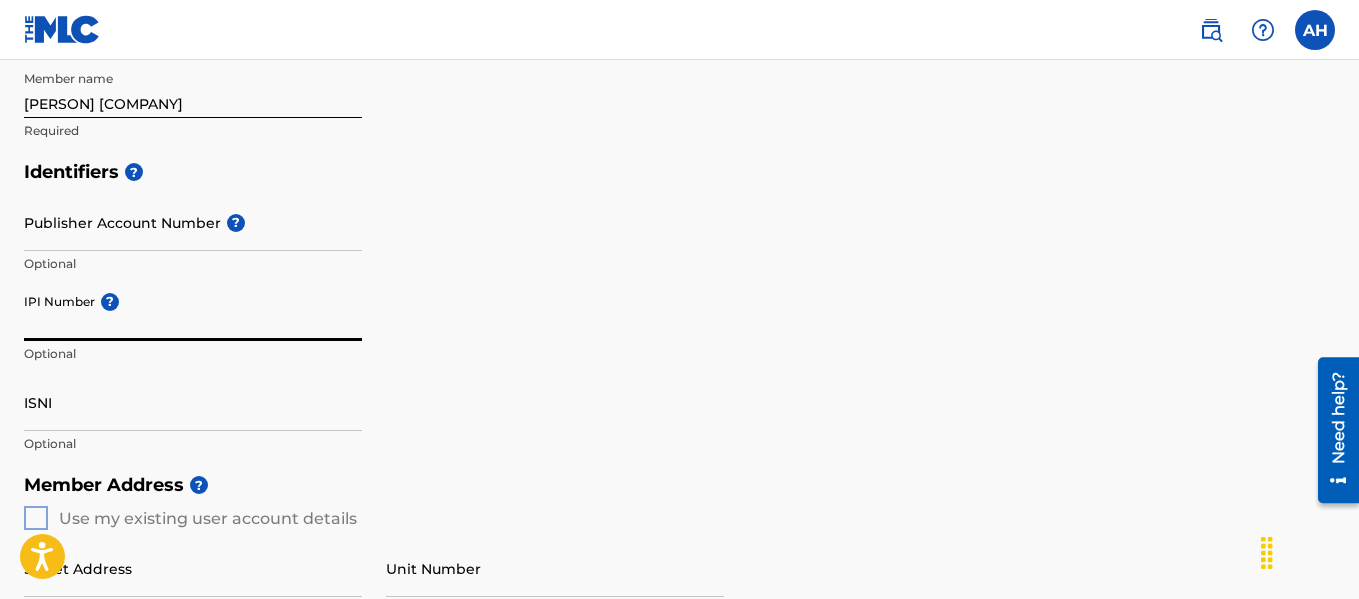 paste on "1305191683" 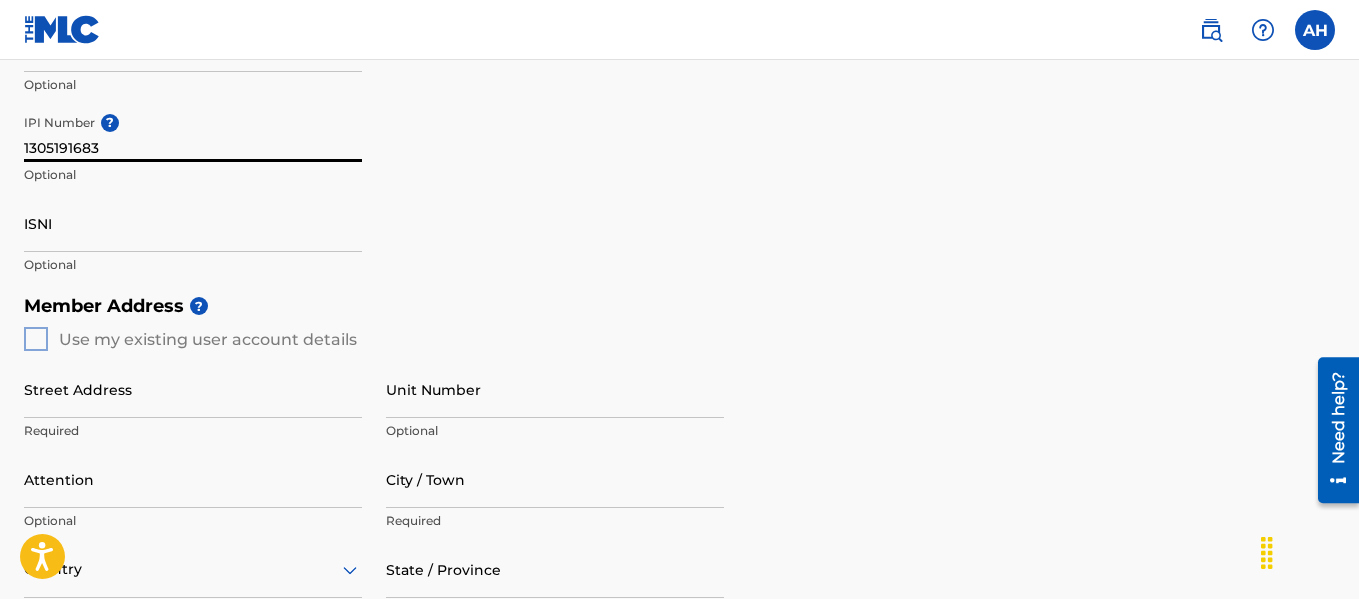 scroll, scrollTop: 600, scrollLeft: 0, axis: vertical 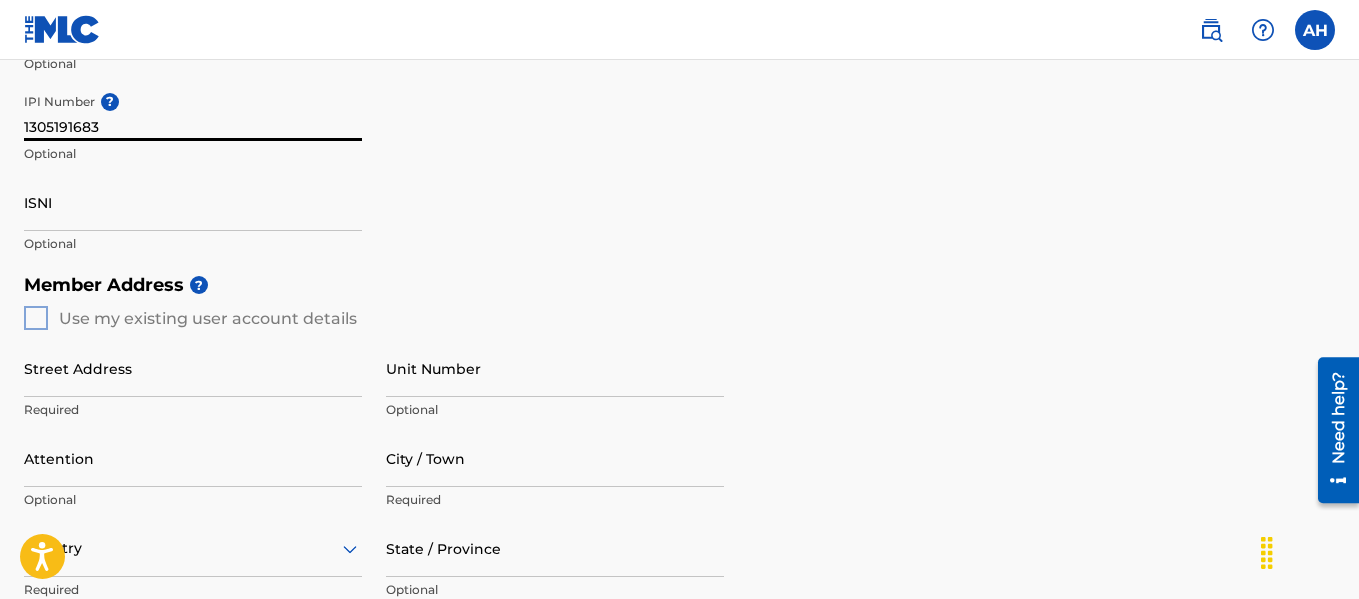 type on "1305191683" 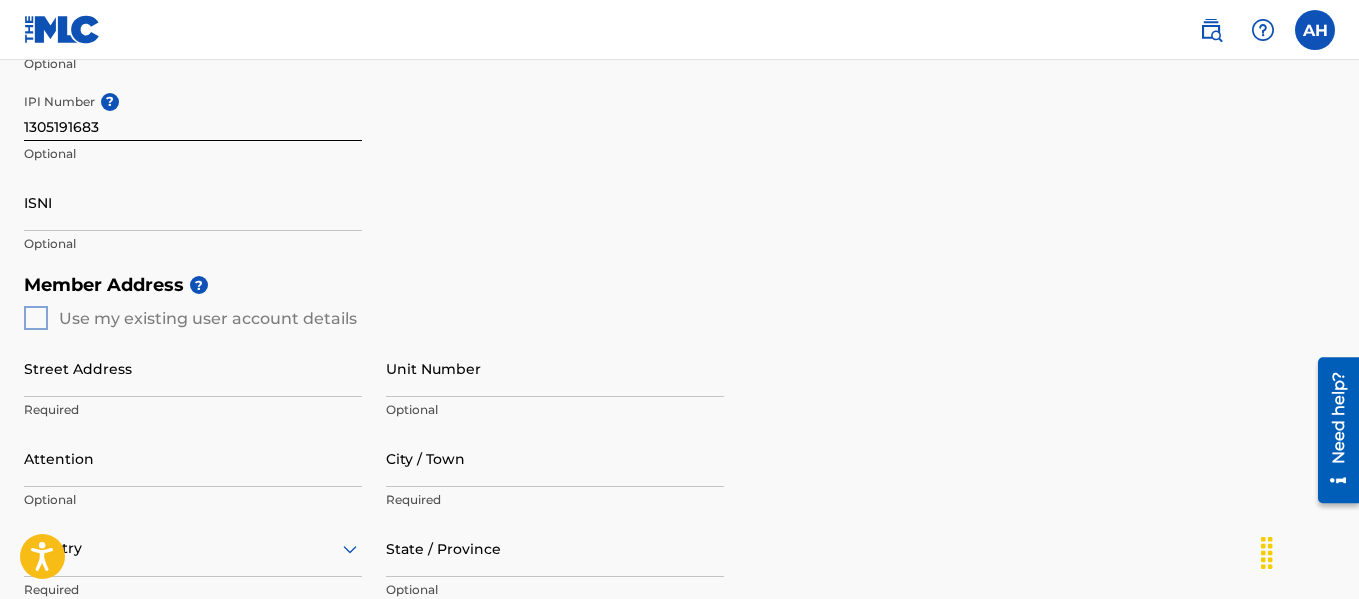 click on "Member Address ? Use my existing user account details Street Address Required Unit Number Optional Attention Optional City / Town Required Country Required State / Province Optional ZIP / Postal Code Optional" at bounding box center [679, 492] 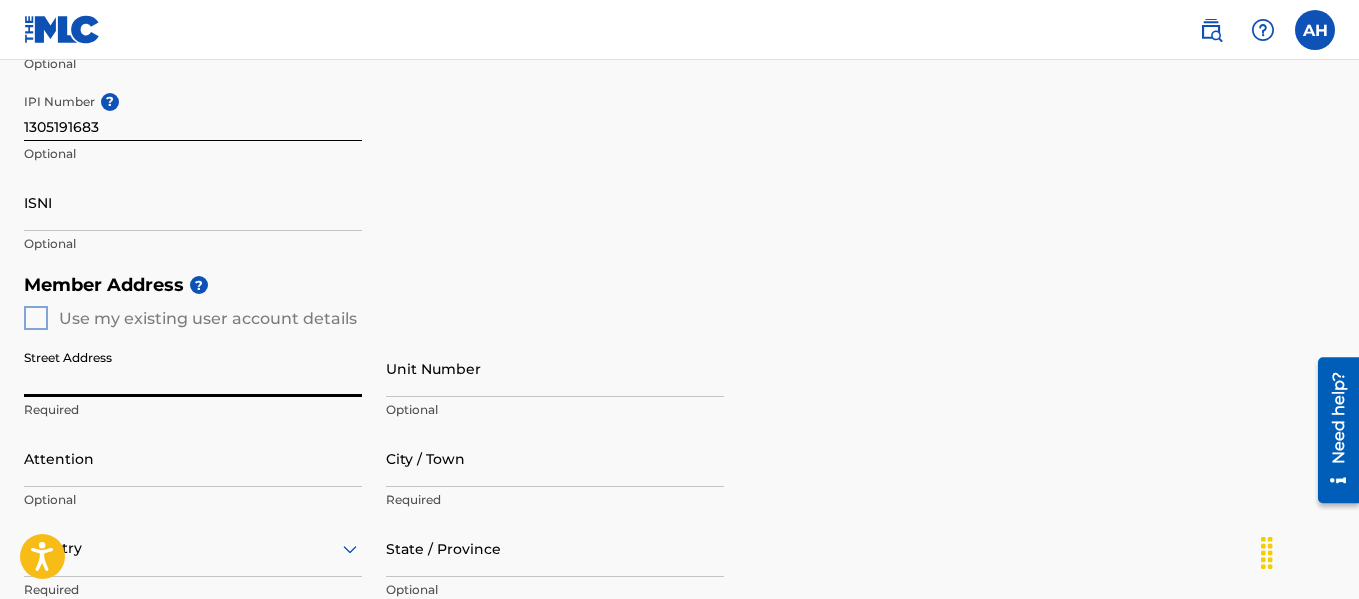 click on "Street Address" at bounding box center [193, 368] 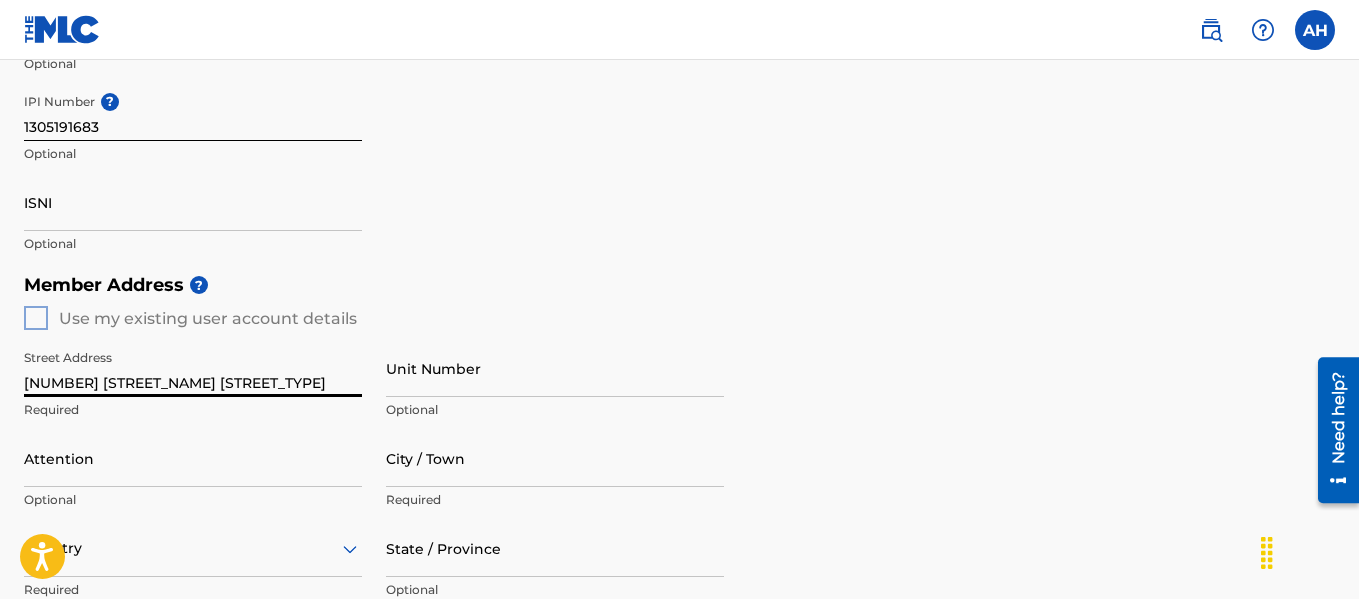 click on "Unit Number" at bounding box center (555, 368) 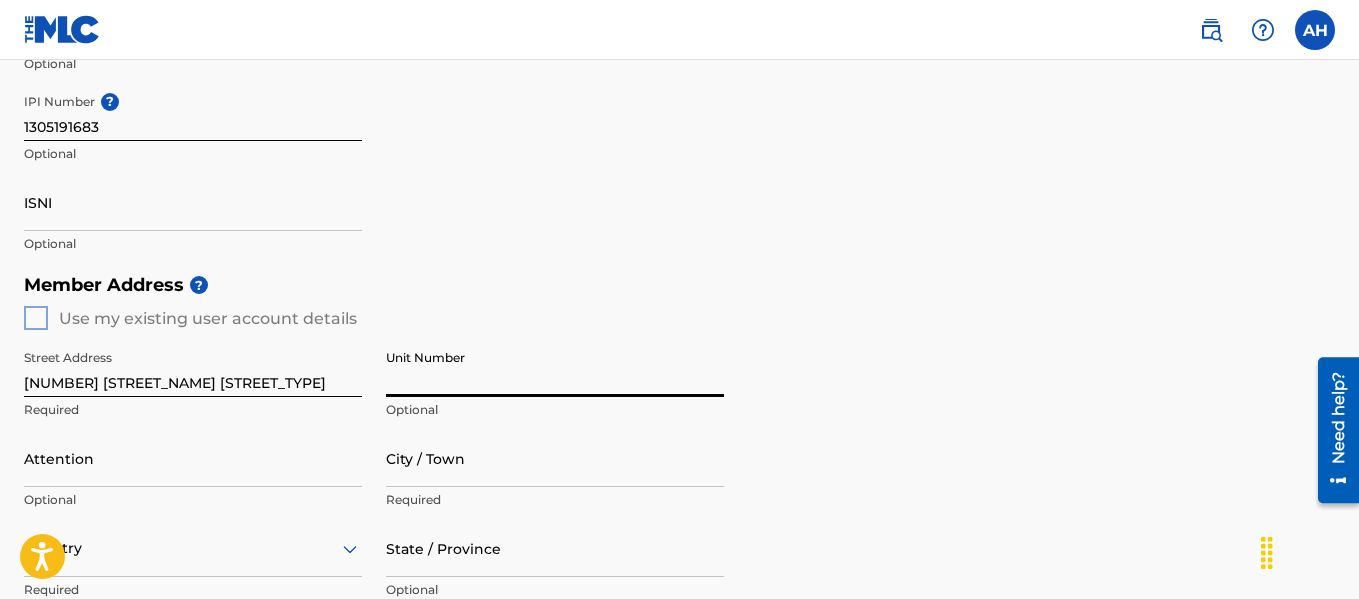click on "Attention" at bounding box center [193, 458] 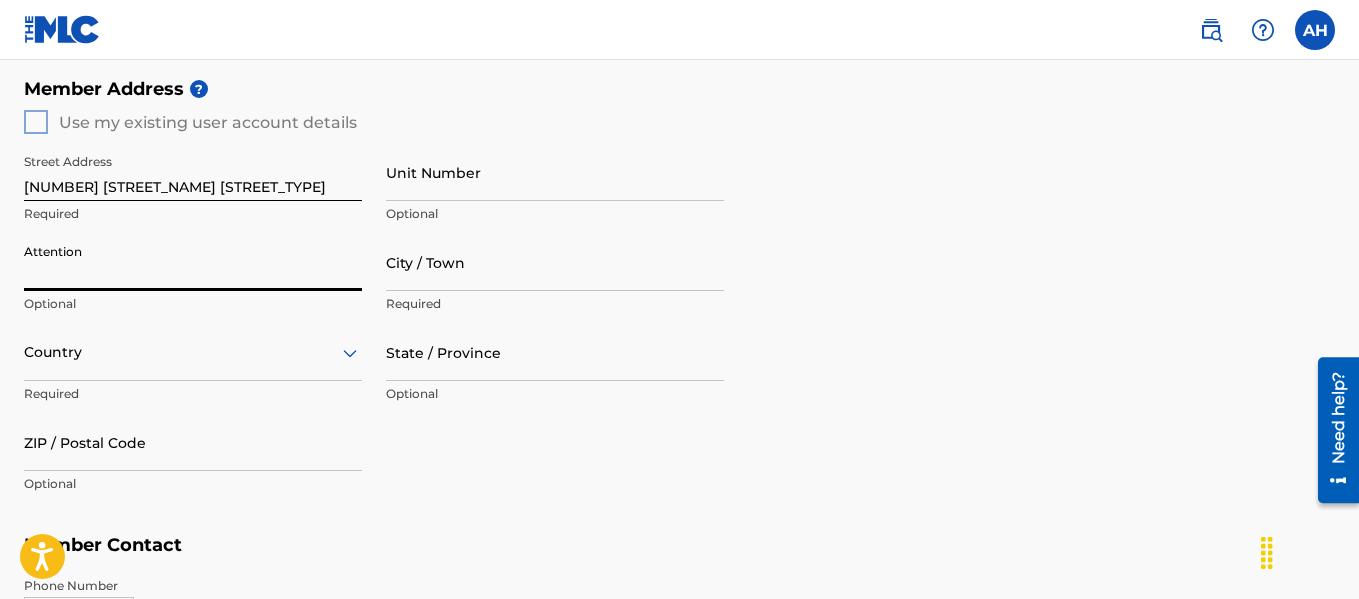 scroll, scrollTop: 800, scrollLeft: 0, axis: vertical 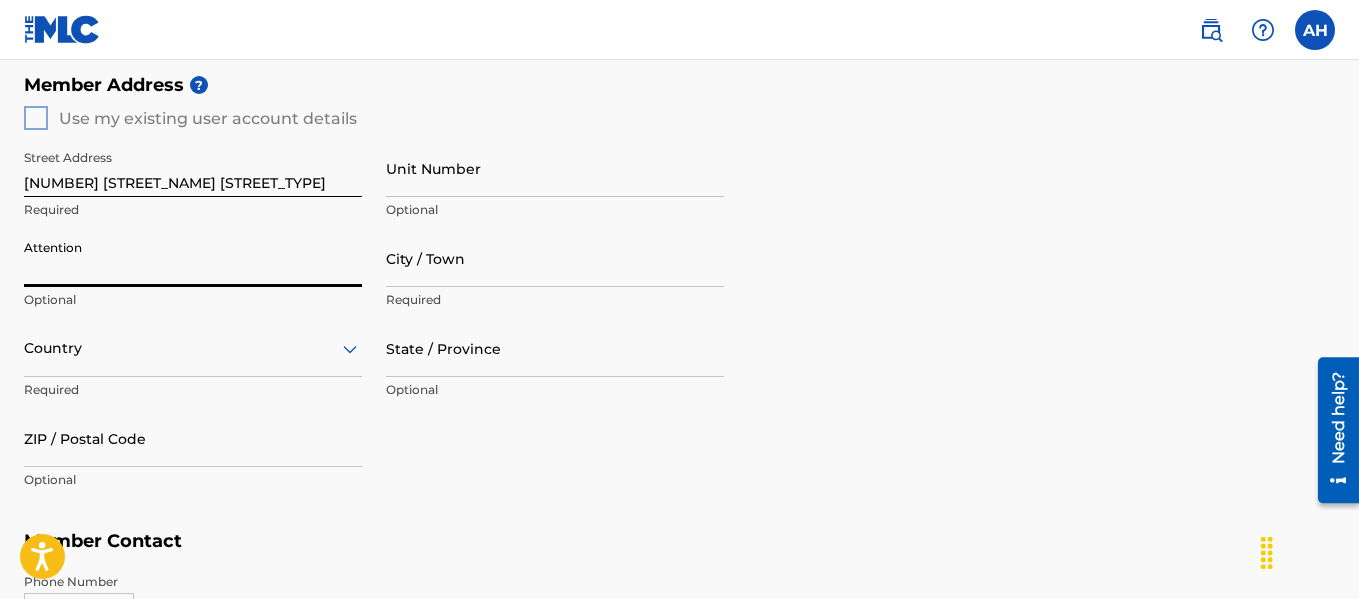 click on "City / Town" at bounding box center (555, 258) 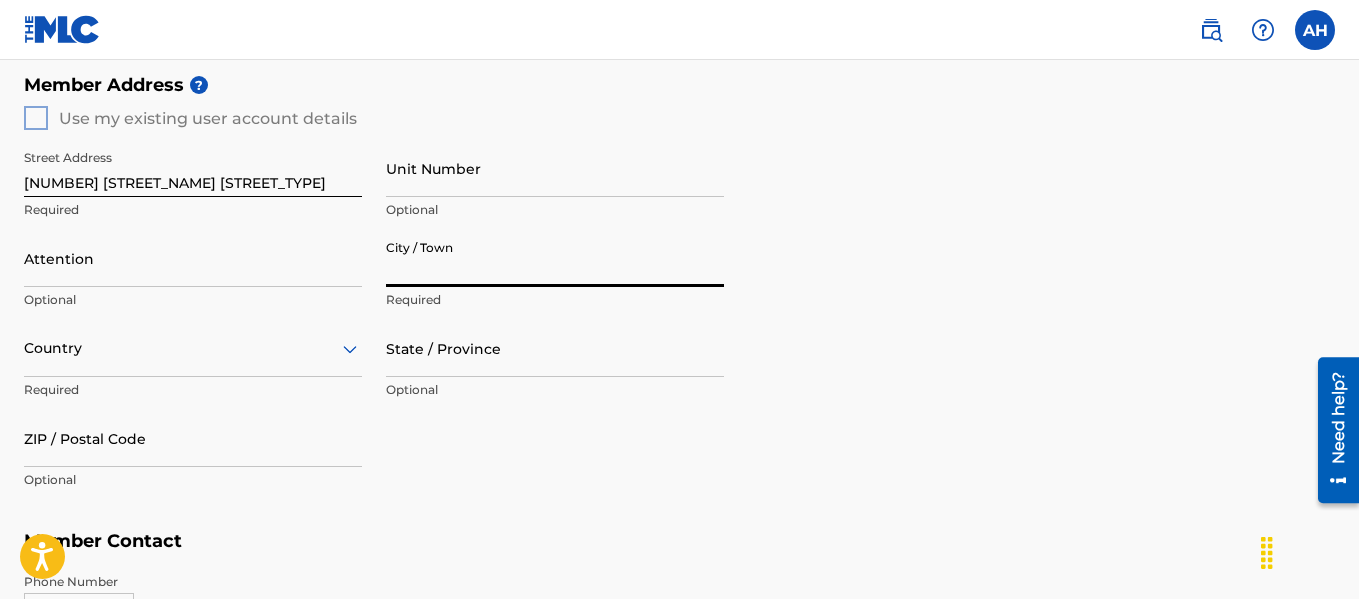 type on "[CITY]" 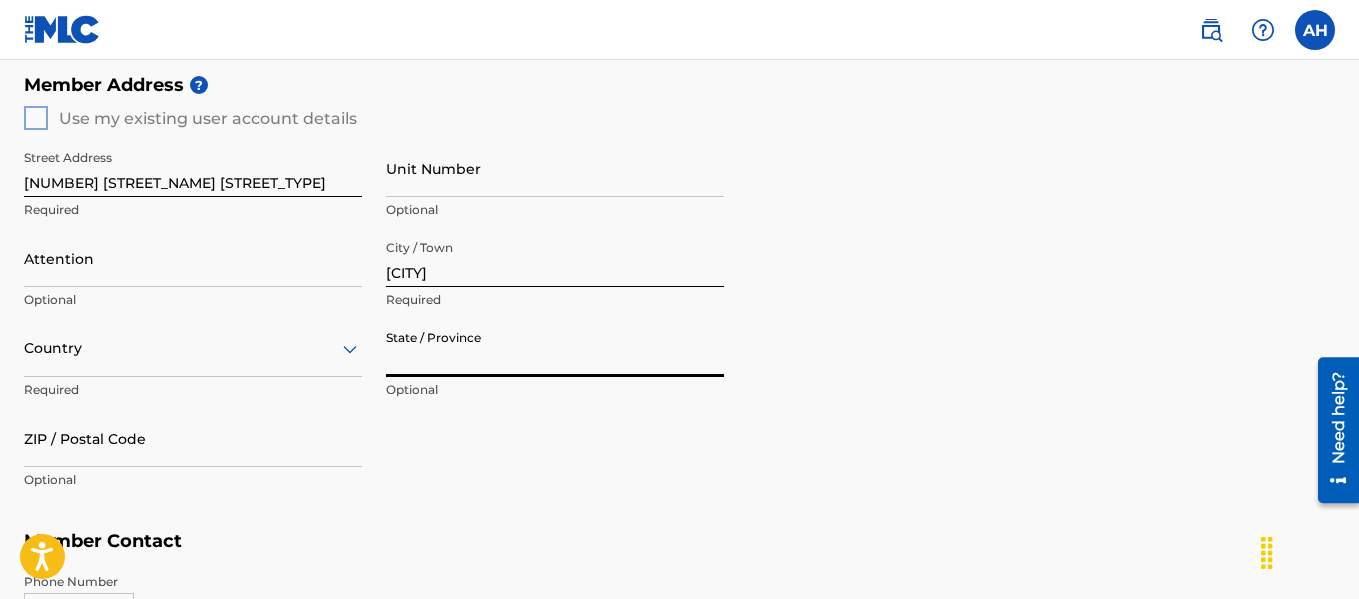 click on "State / Province" at bounding box center [555, 348] 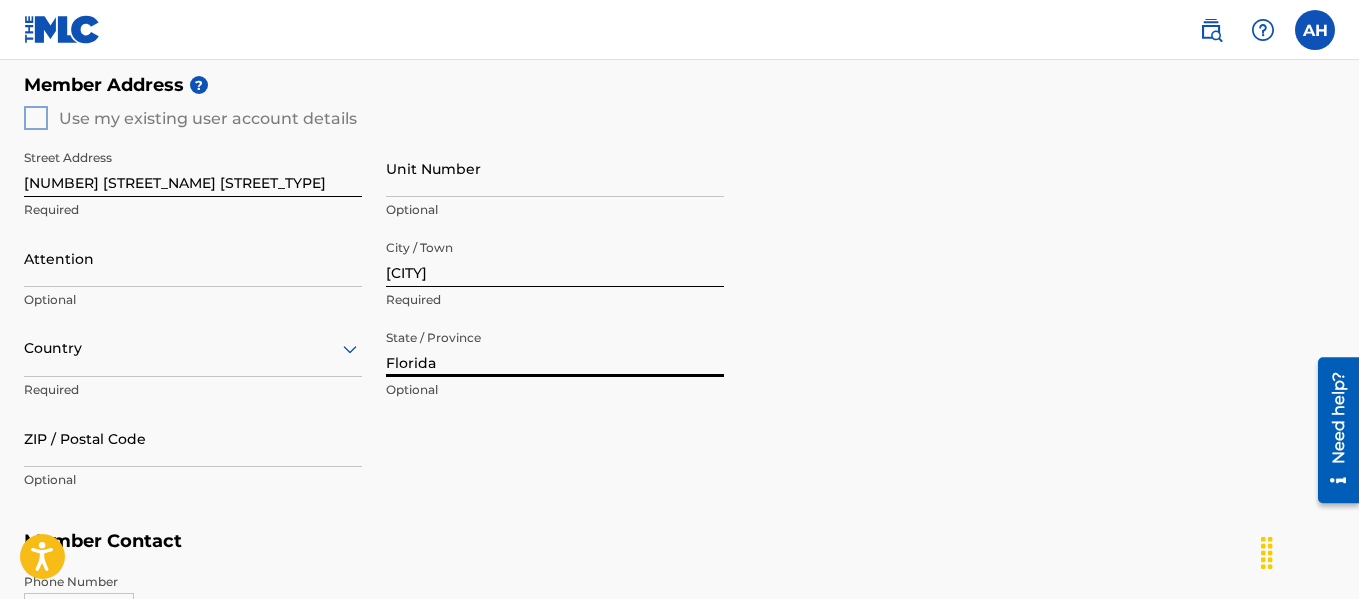 click on "Required" at bounding box center [193, 390] 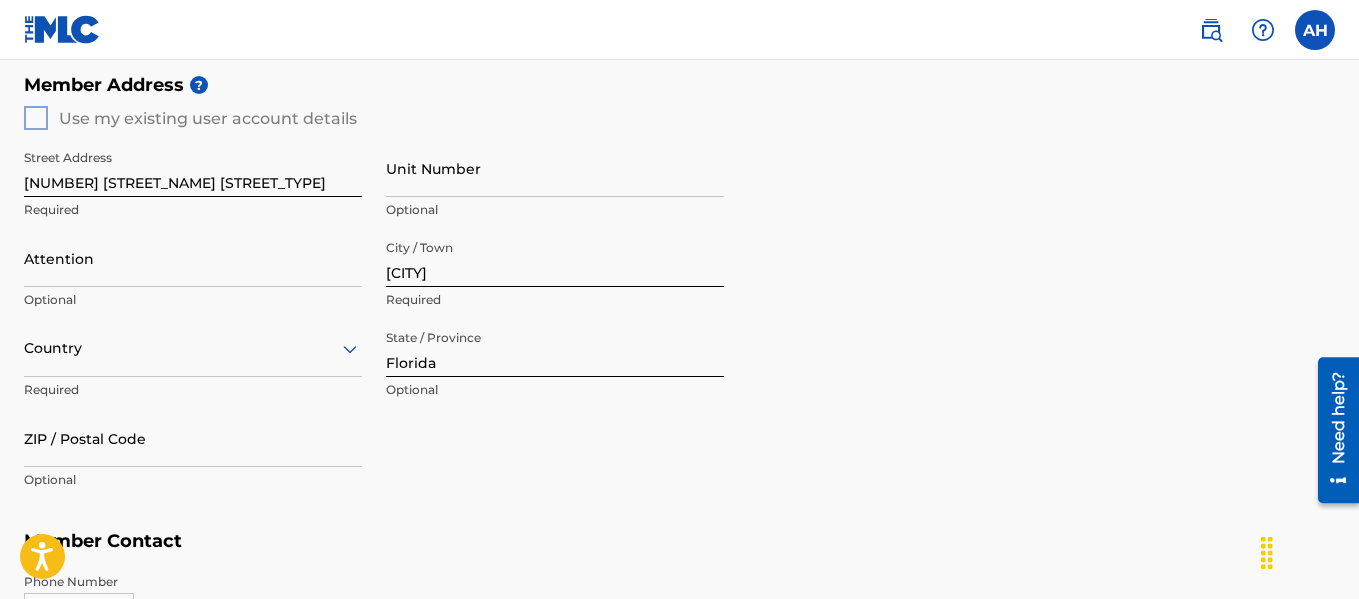 click on "Country" at bounding box center (193, 348) 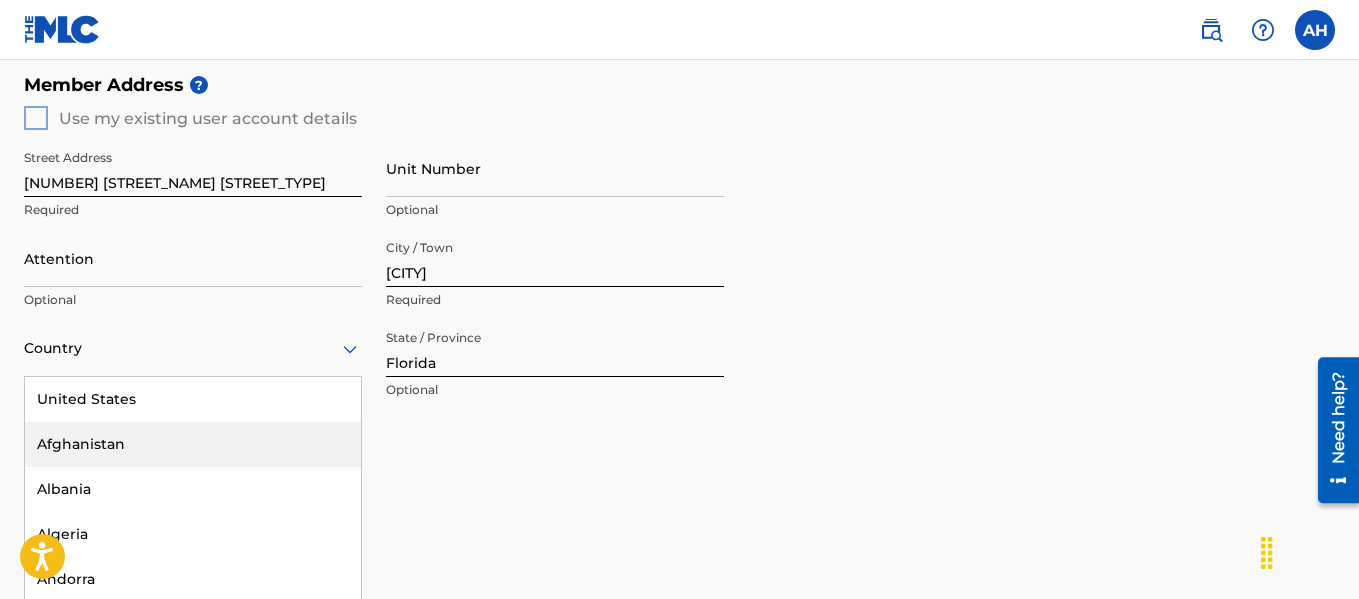 scroll, scrollTop: 879, scrollLeft: 0, axis: vertical 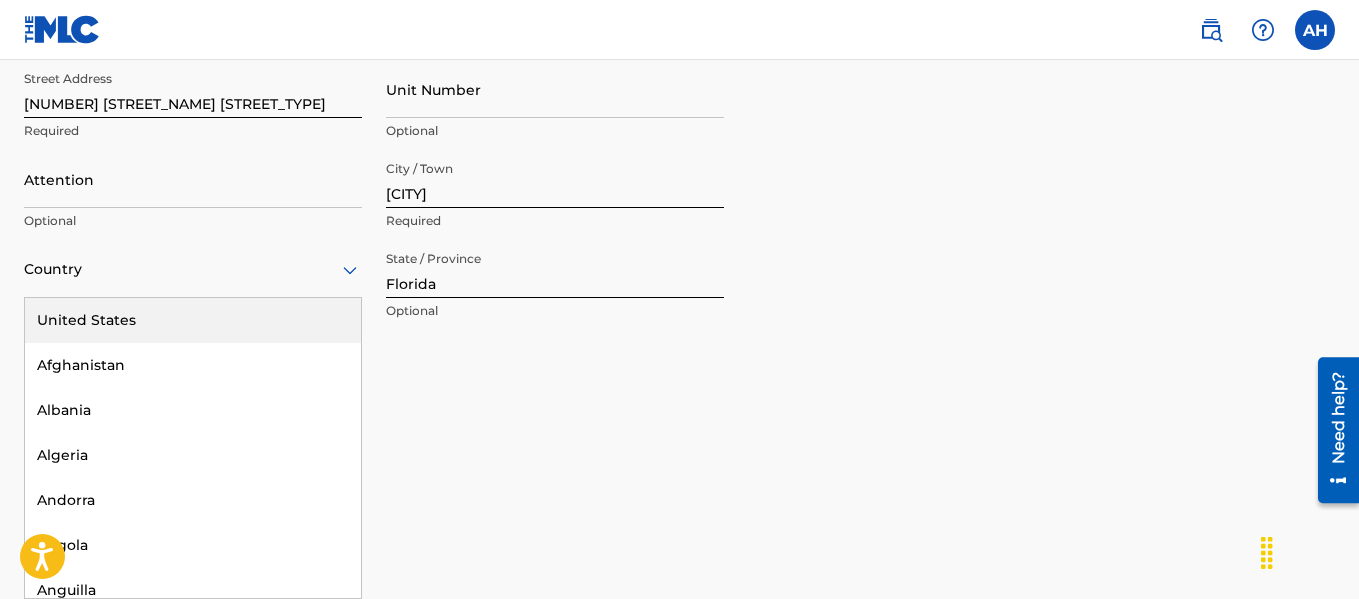 click on "United States" at bounding box center (193, 320) 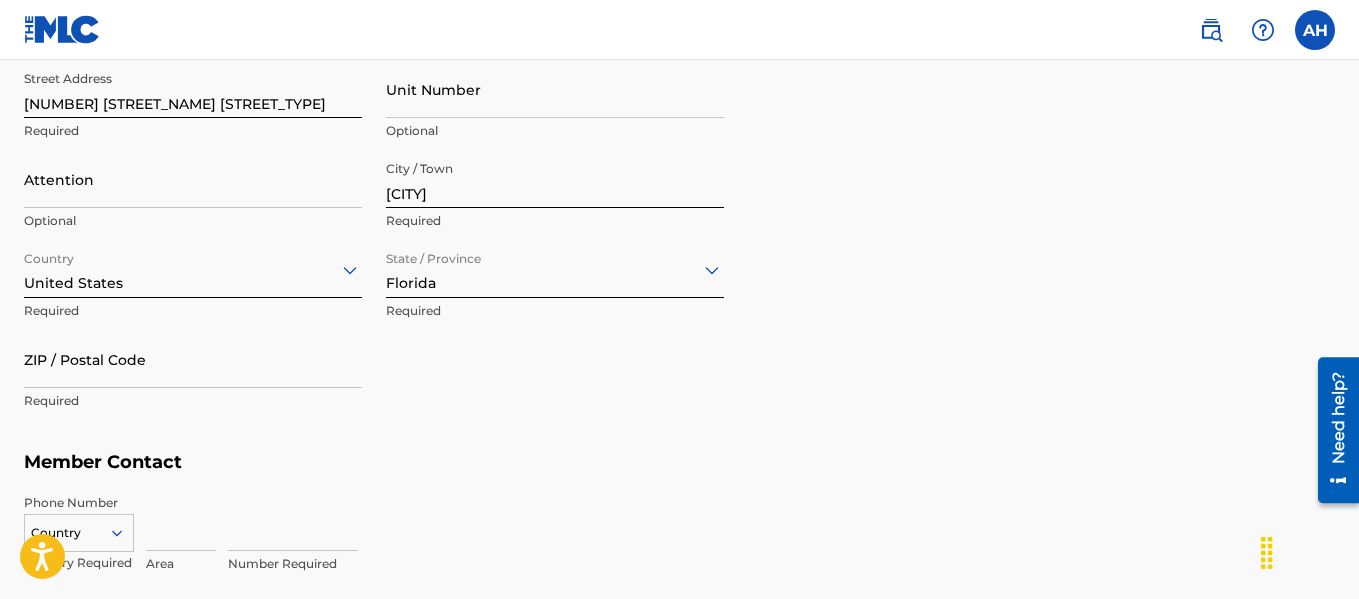 click on "ZIP / Postal Code" at bounding box center [193, 359] 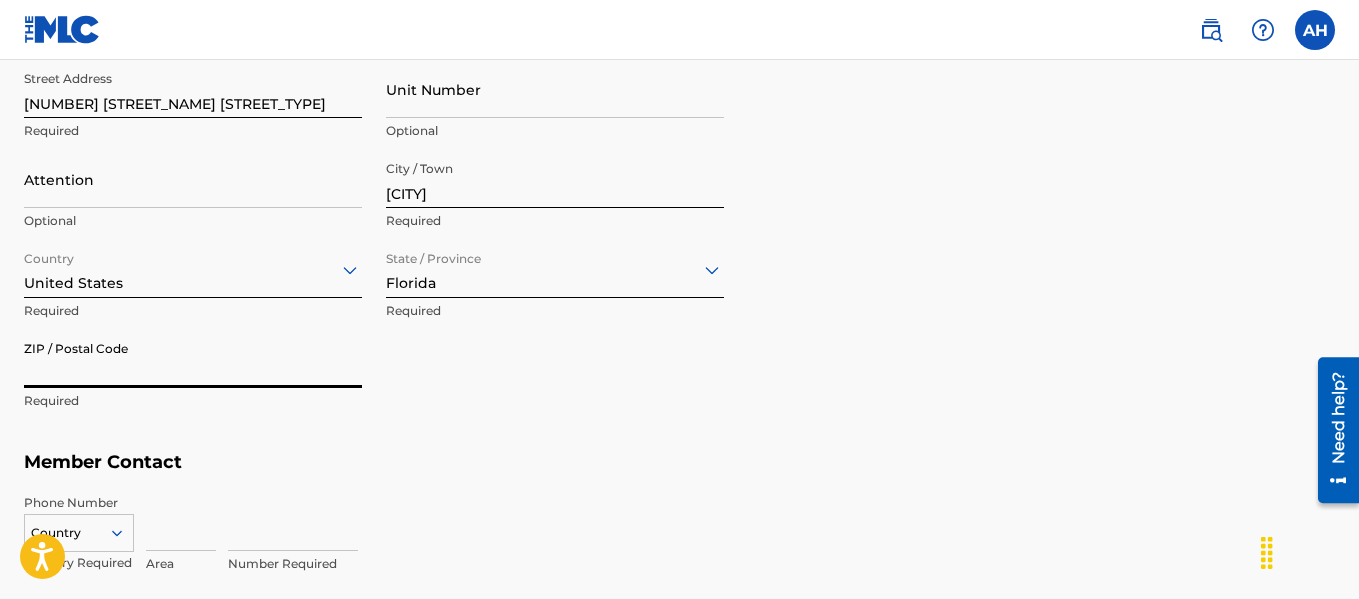 type on "32566" 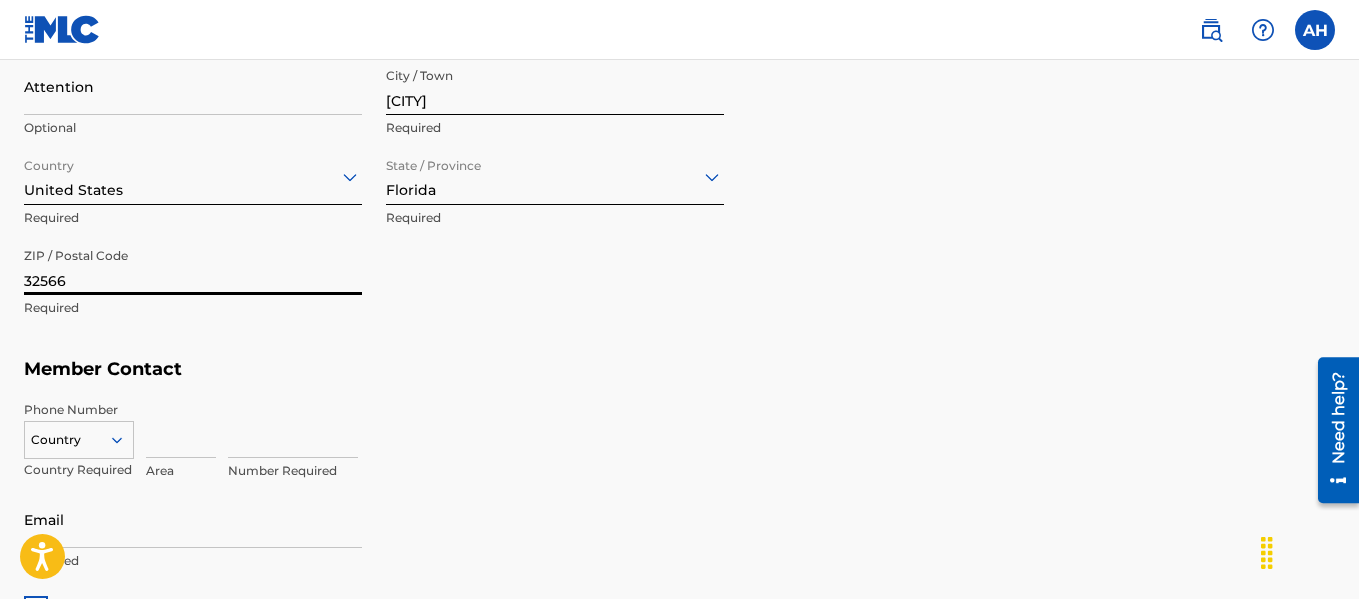scroll, scrollTop: 1079, scrollLeft: 0, axis: vertical 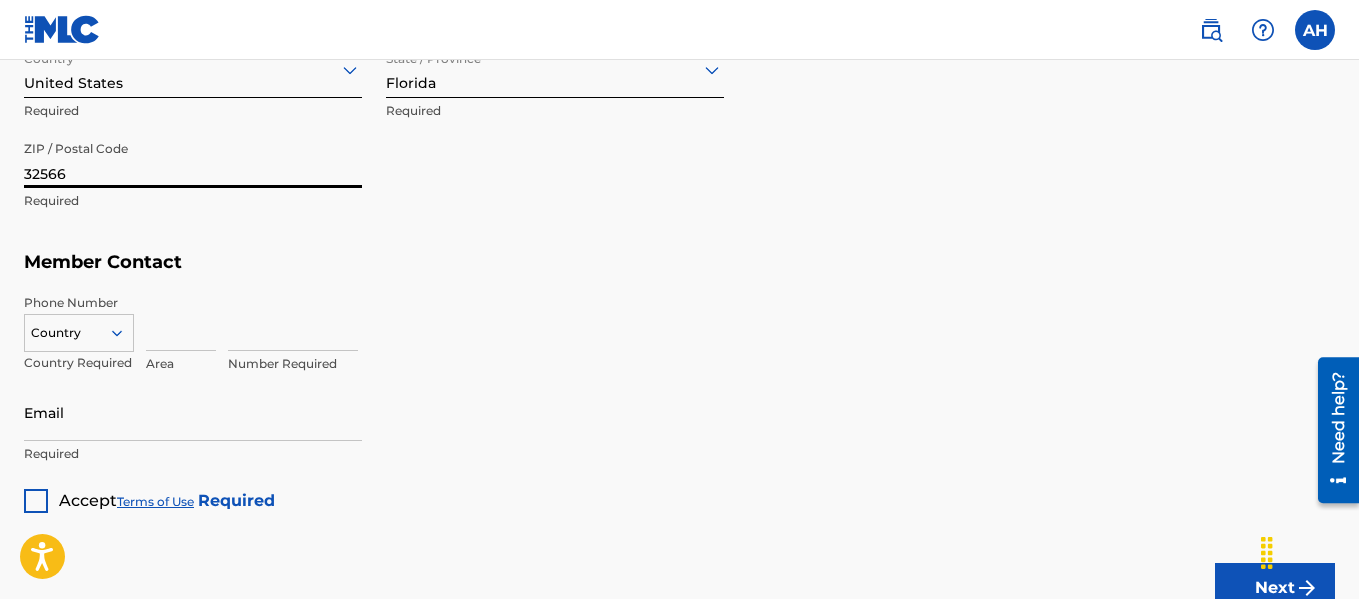 click at bounding box center [181, 322] 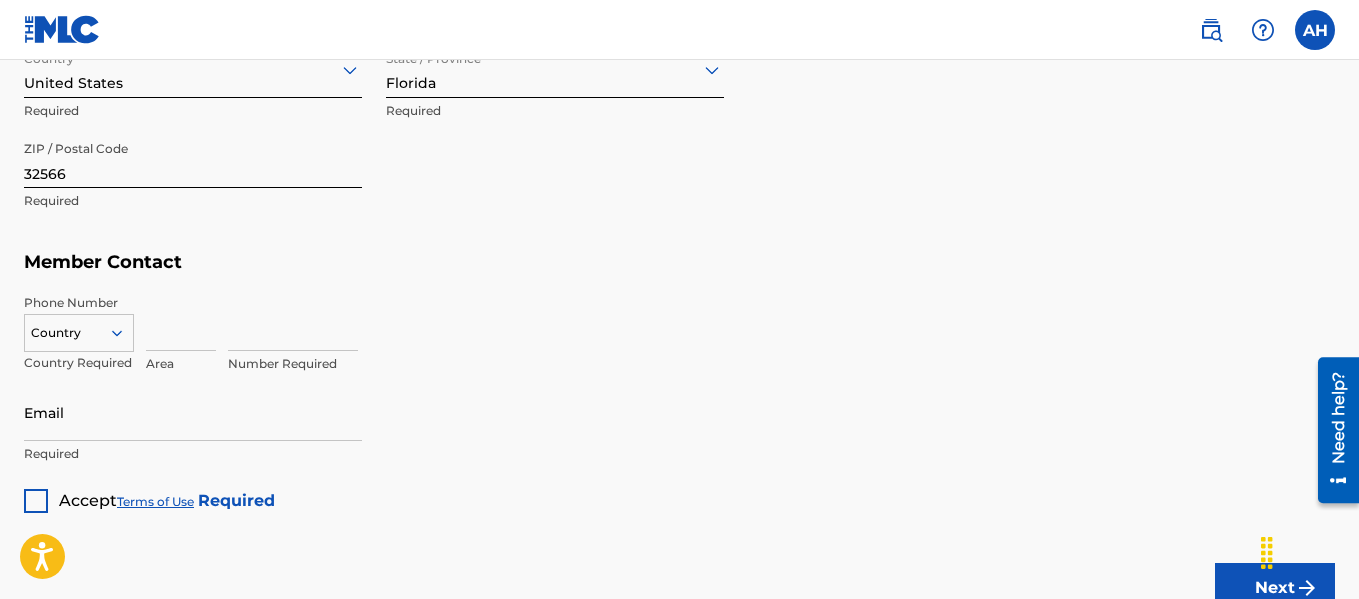 type on "850" 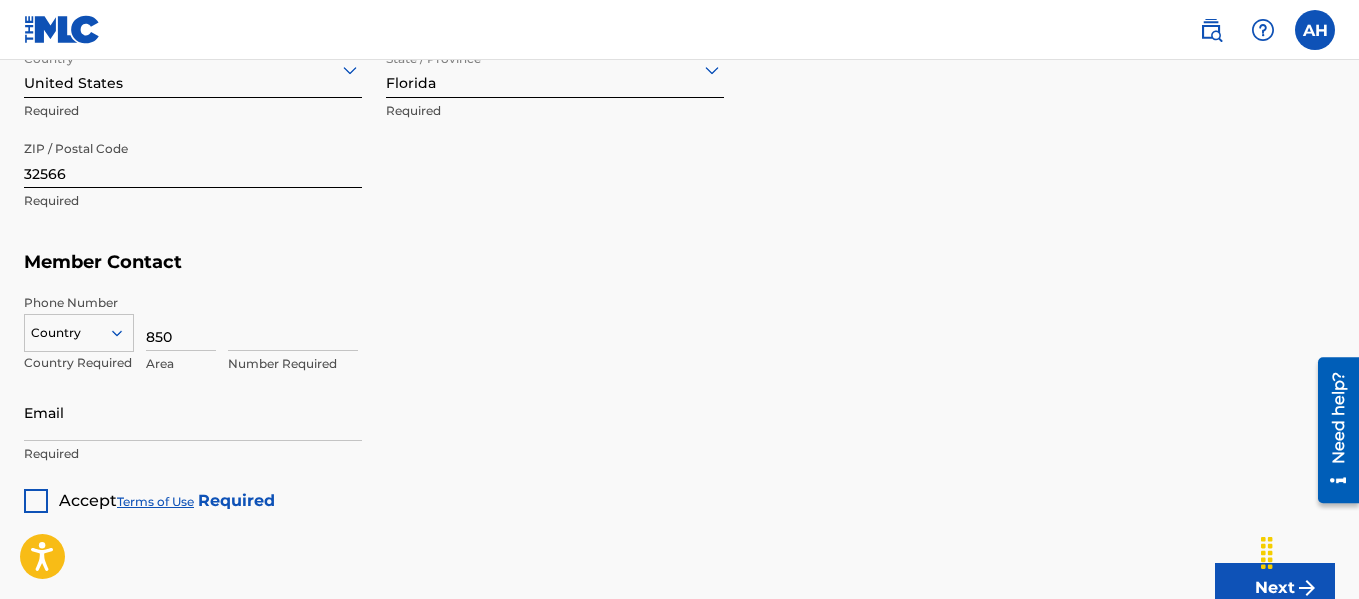 click at bounding box center (293, 322) 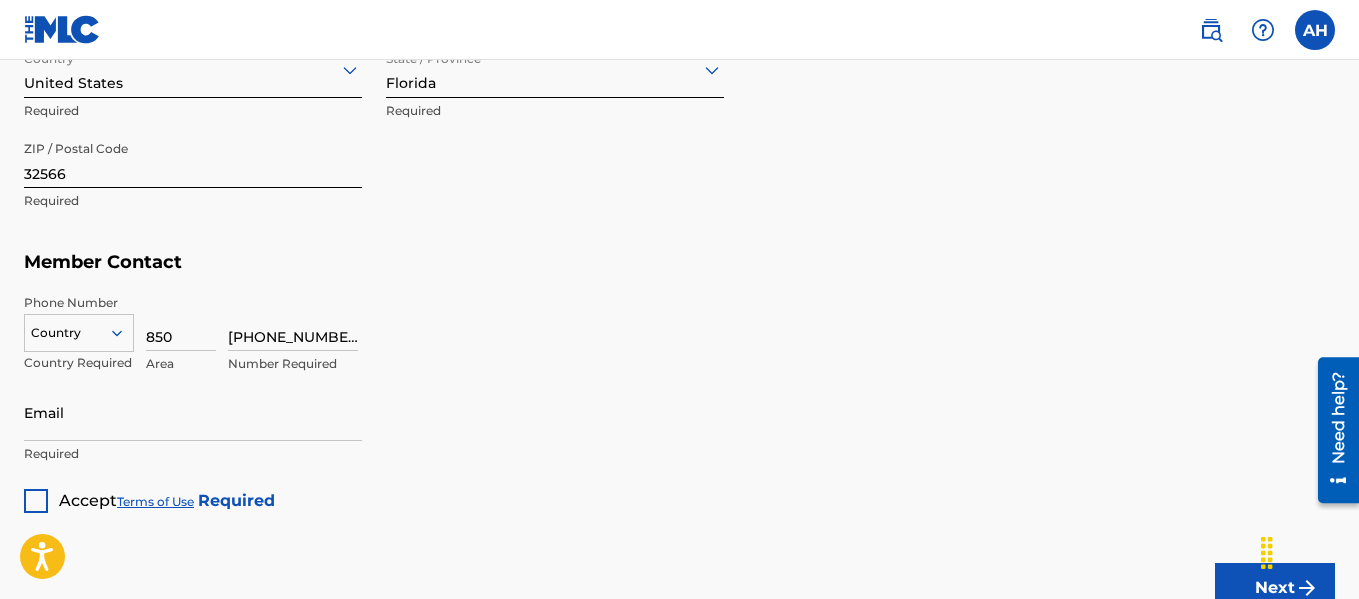 click on "Required" at bounding box center [193, 454] 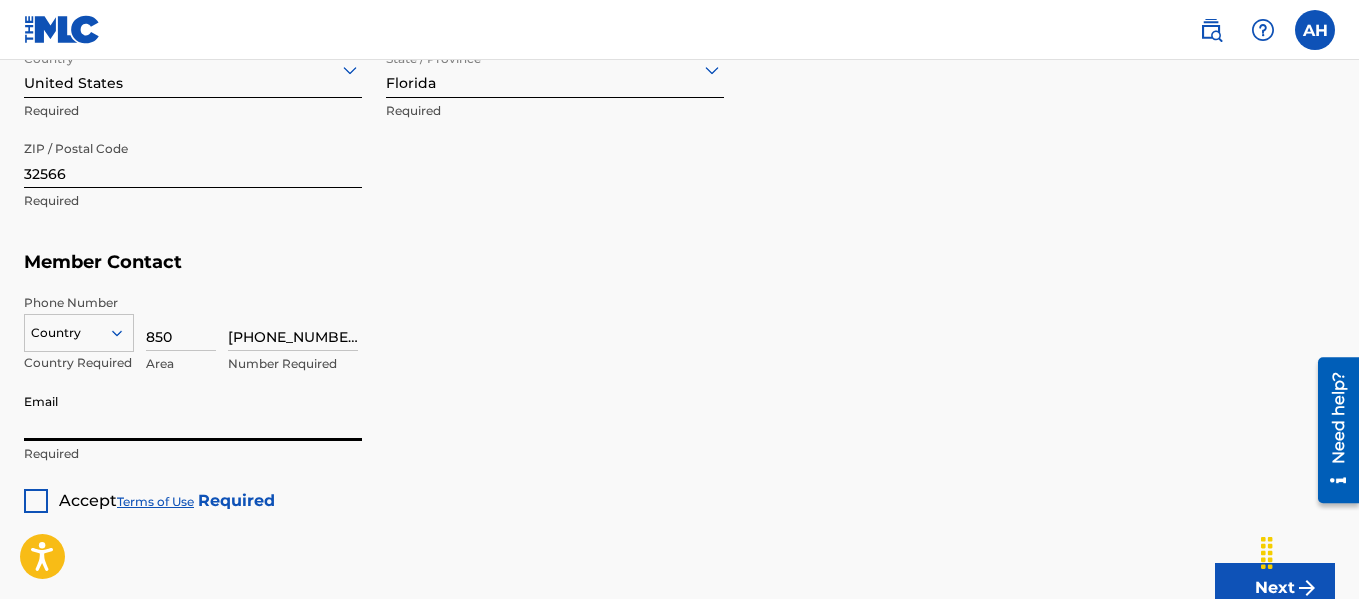 type on "[EMAIL]" 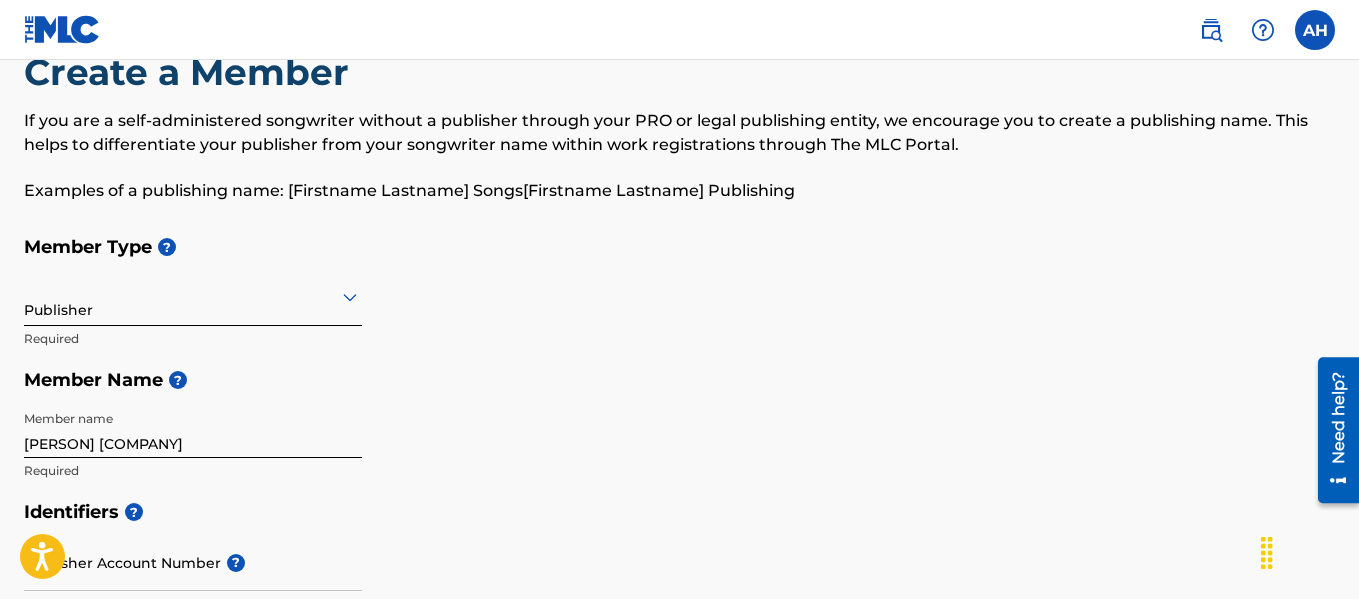 scroll, scrollTop: 0, scrollLeft: 0, axis: both 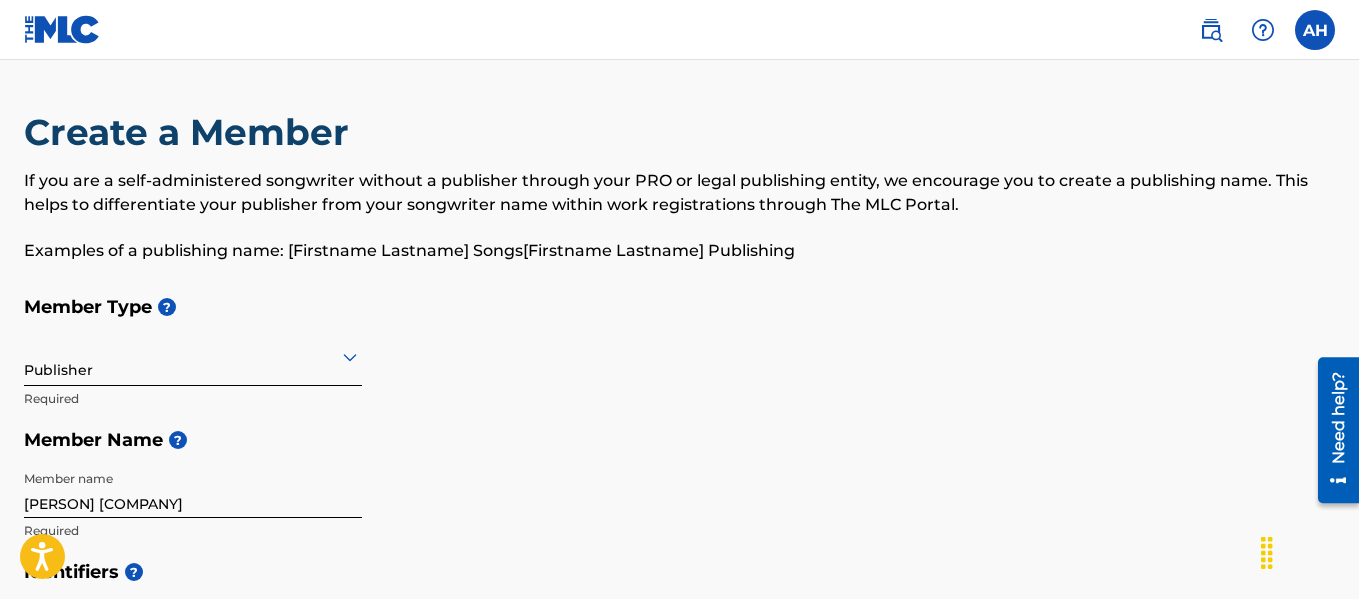 drag, startPoint x: 25, startPoint y: 261, endPoint x: 0, endPoint y: 274, distance: 28.178005 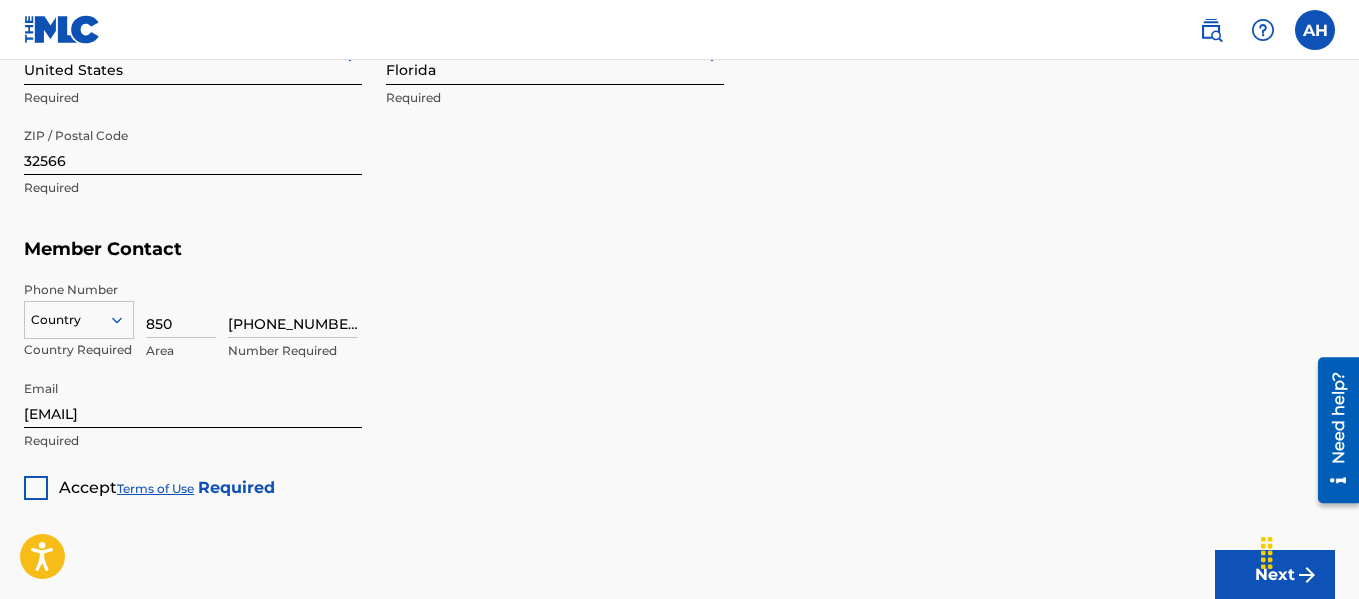scroll, scrollTop: 1100, scrollLeft: 0, axis: vertical 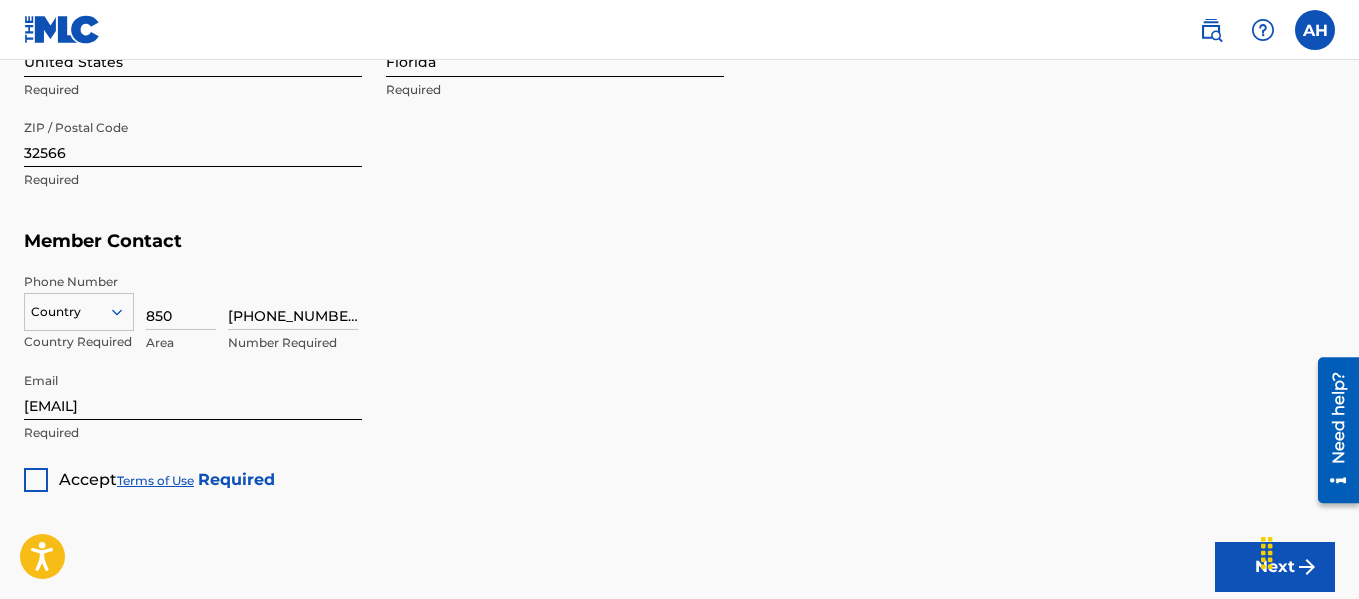 click at bounding box center [36, 480] 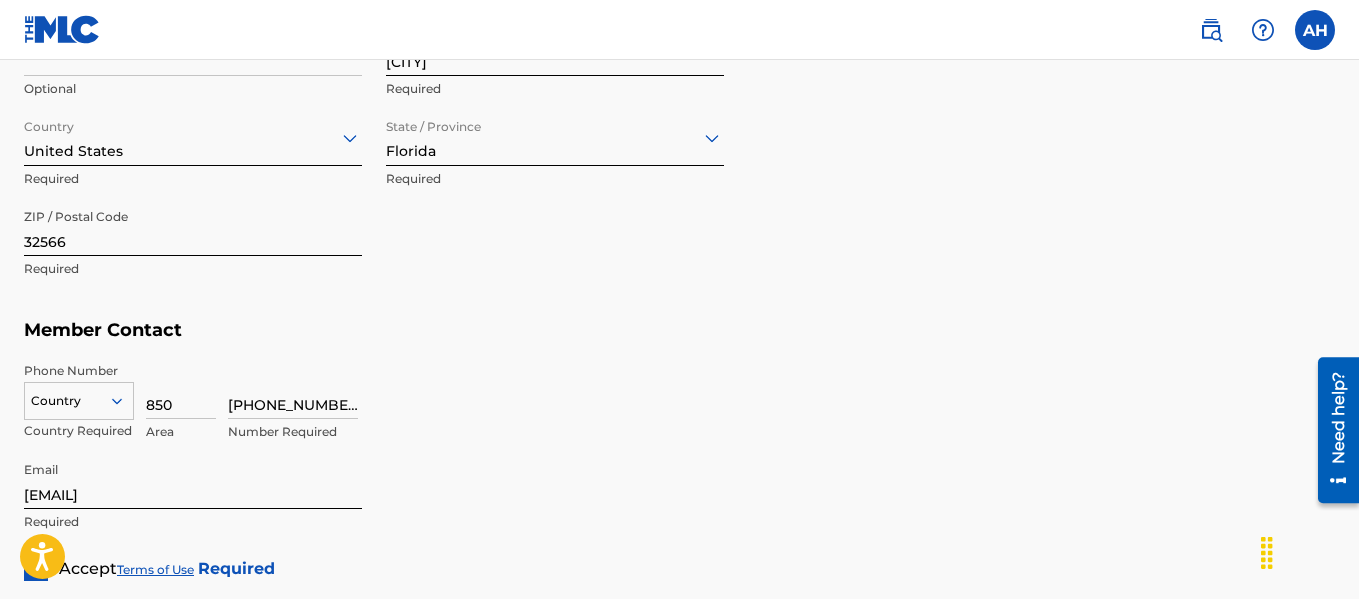 scroll, scrollTop: 1239, scrollLeft: 0, axis: vertical 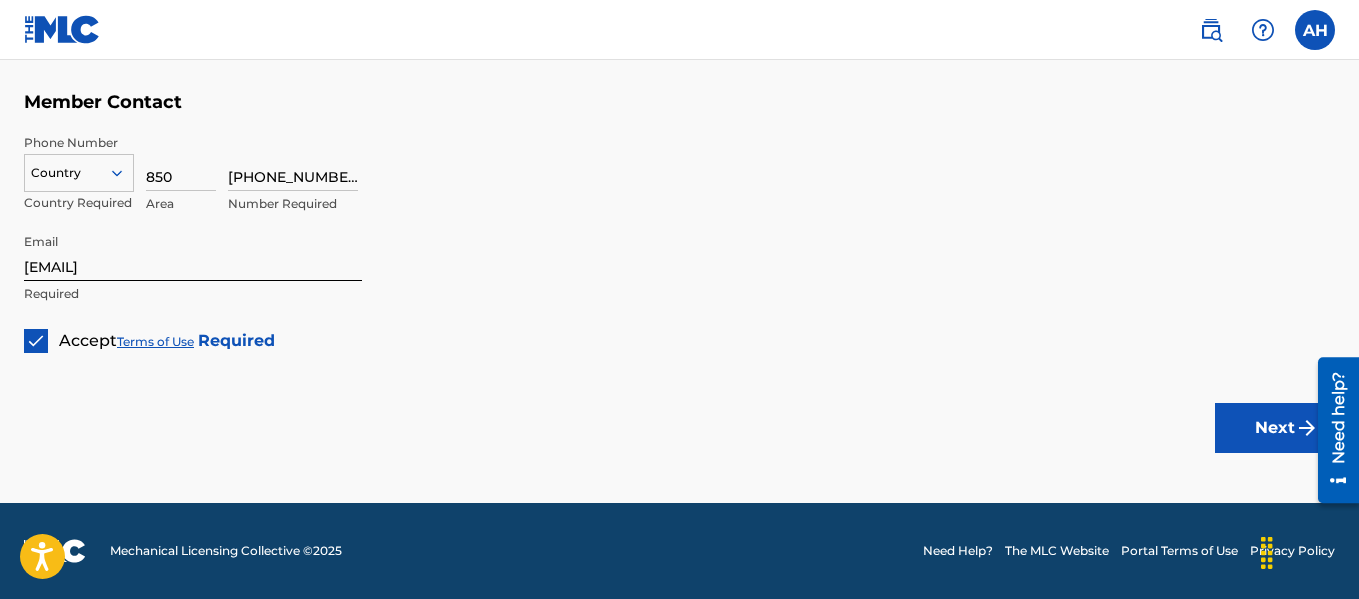 click on "Next" at bounding box center [1275, 428] 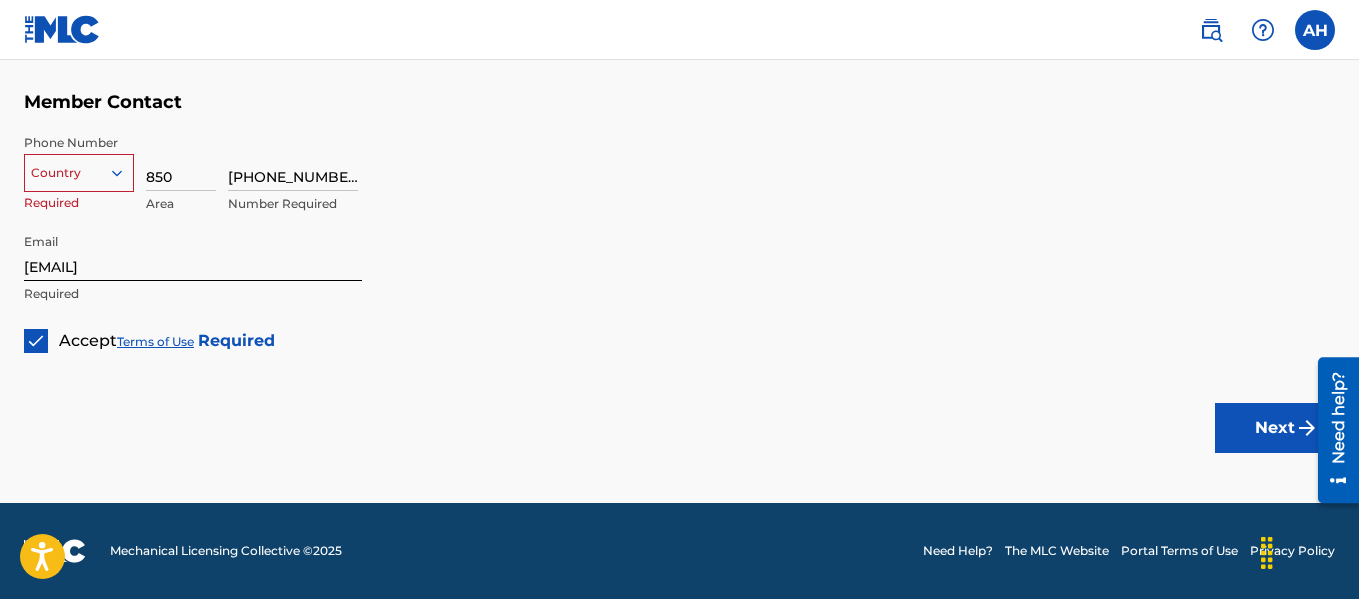 click on "option , selected. Select is focused ,type to refine list, press Down to open the menu,  Country" at bounding box center [79, 169] 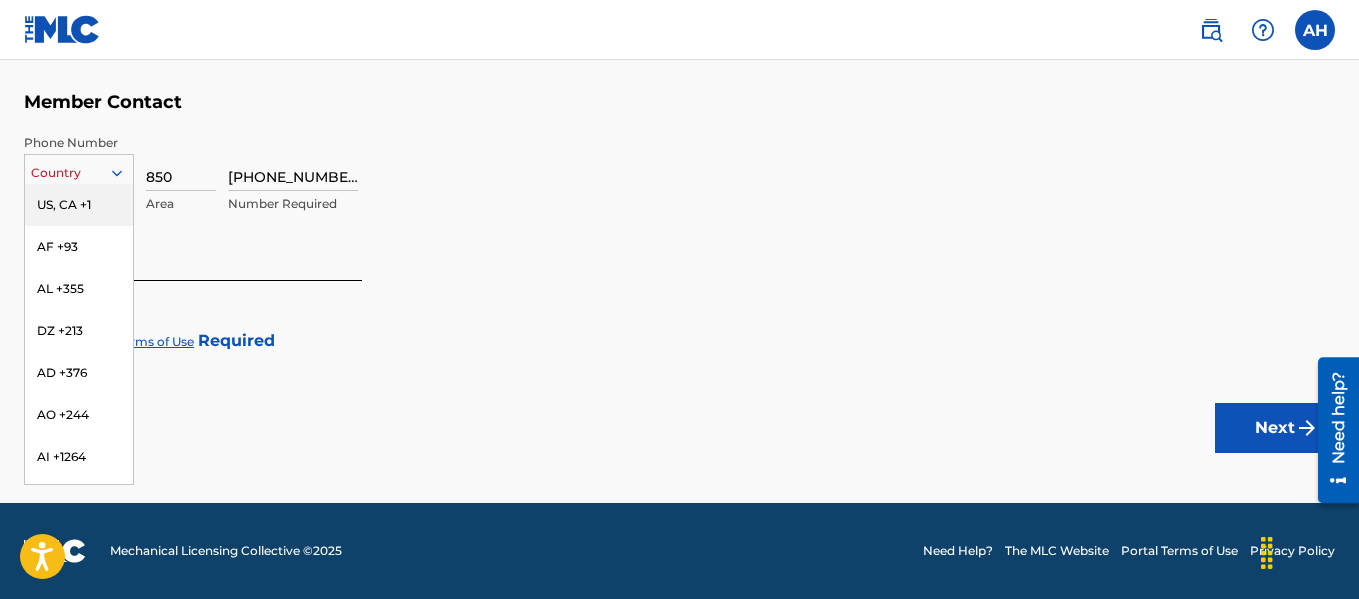 click on "US, CA +1" at bounding box center [79, 205] 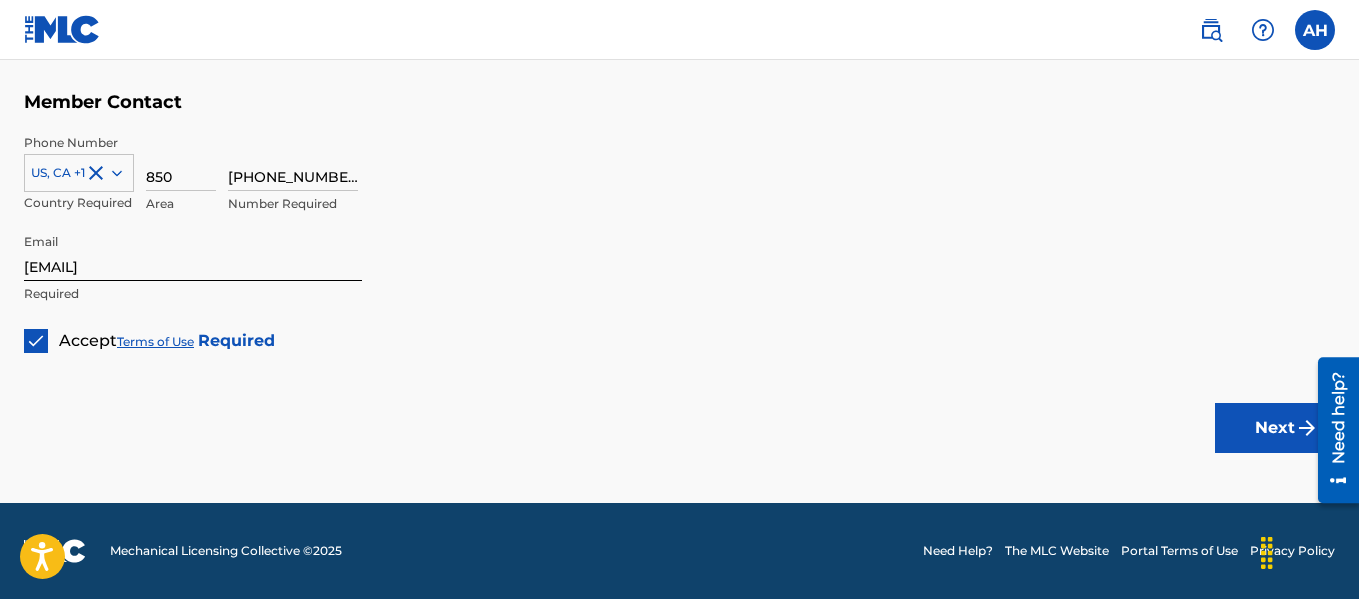 click on "Next" at bounding box center (1275, 428) 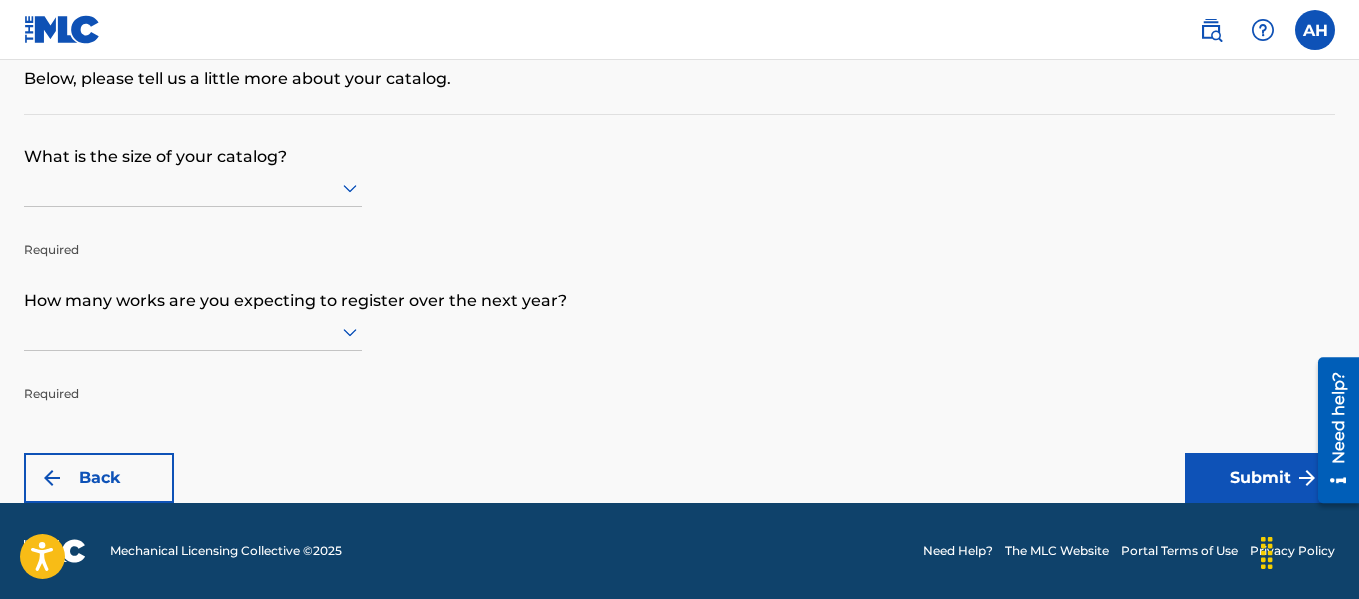 scroll, scrollTop: 0, scrollLeft: 0, axis: both 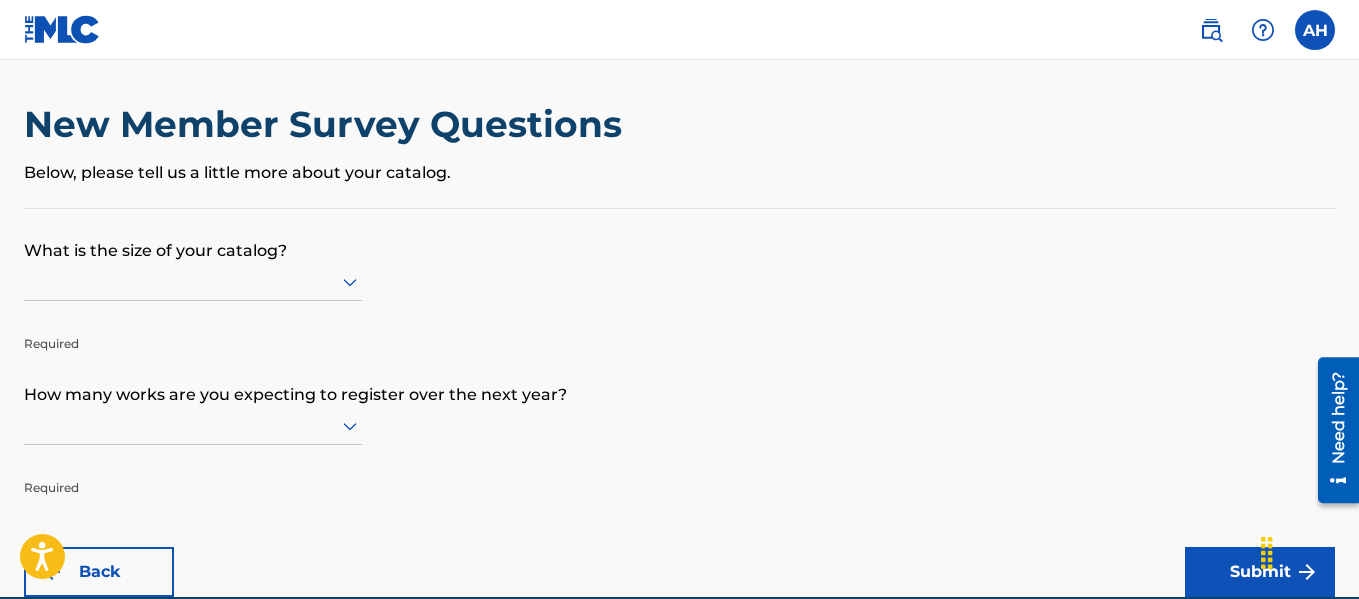 click at bounding box center (193, 281) 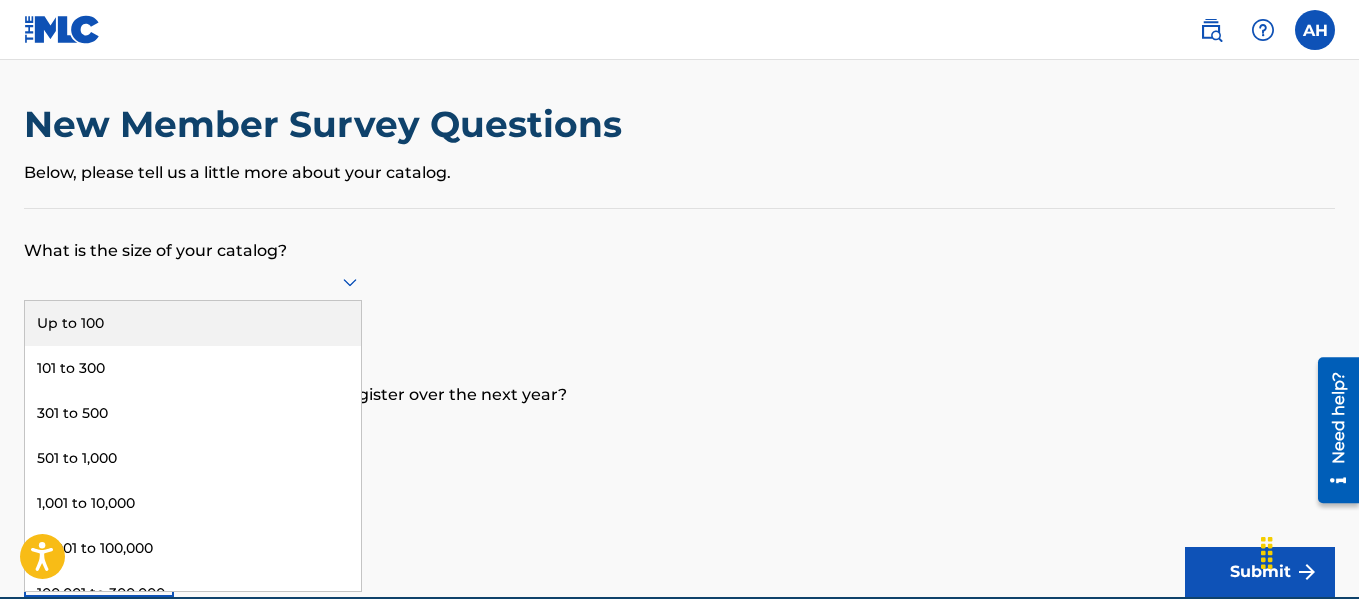 scroll, scrollTop: 11, scrollLeft: 0, axis: vertical 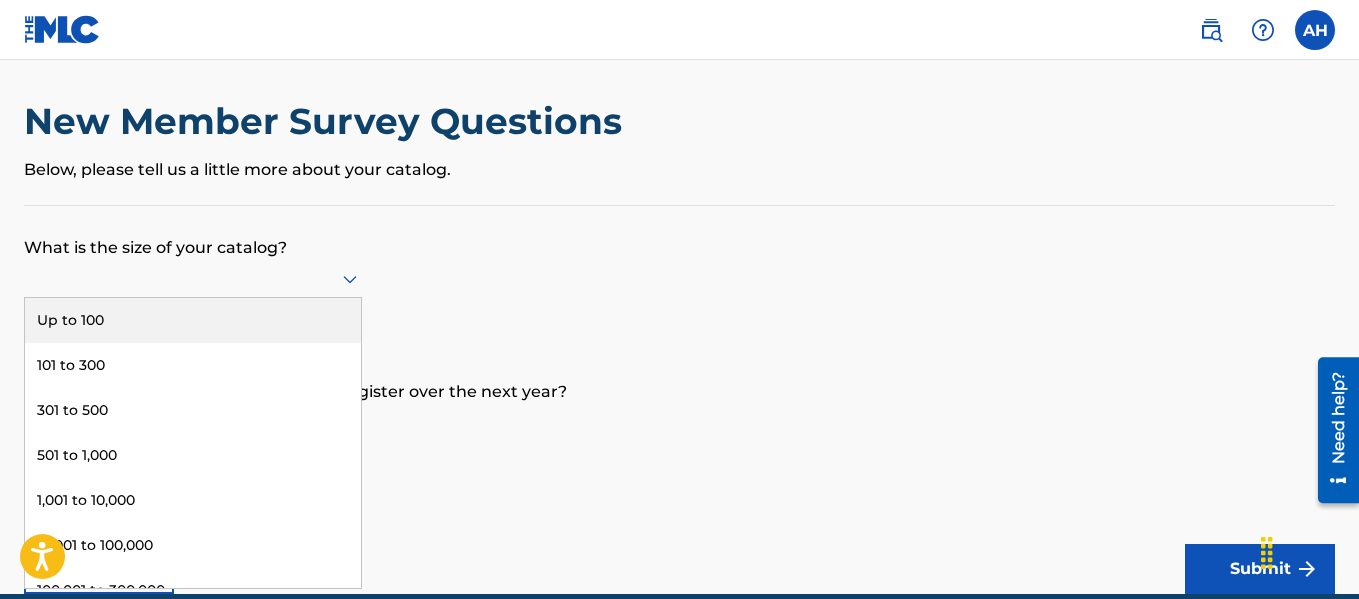 click on "What is the size of your catalog?" at bounding box center (679, 233) 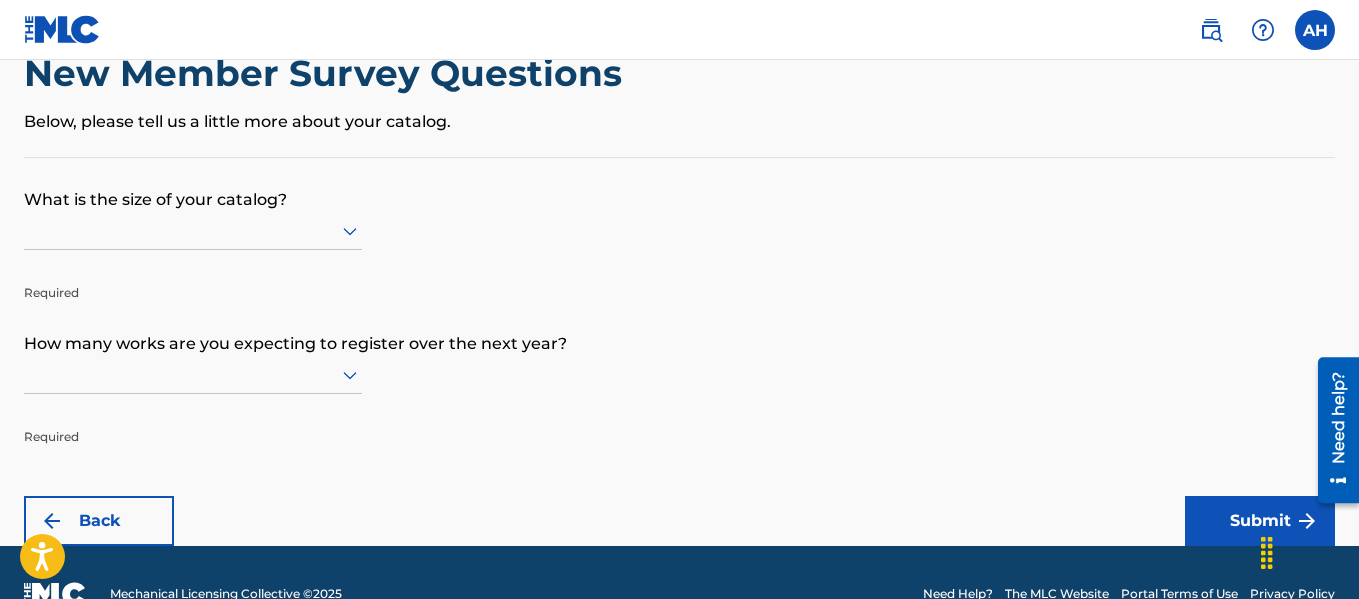 scroll, scrollTop: 102, scrollLeft: 0, axis: vertical 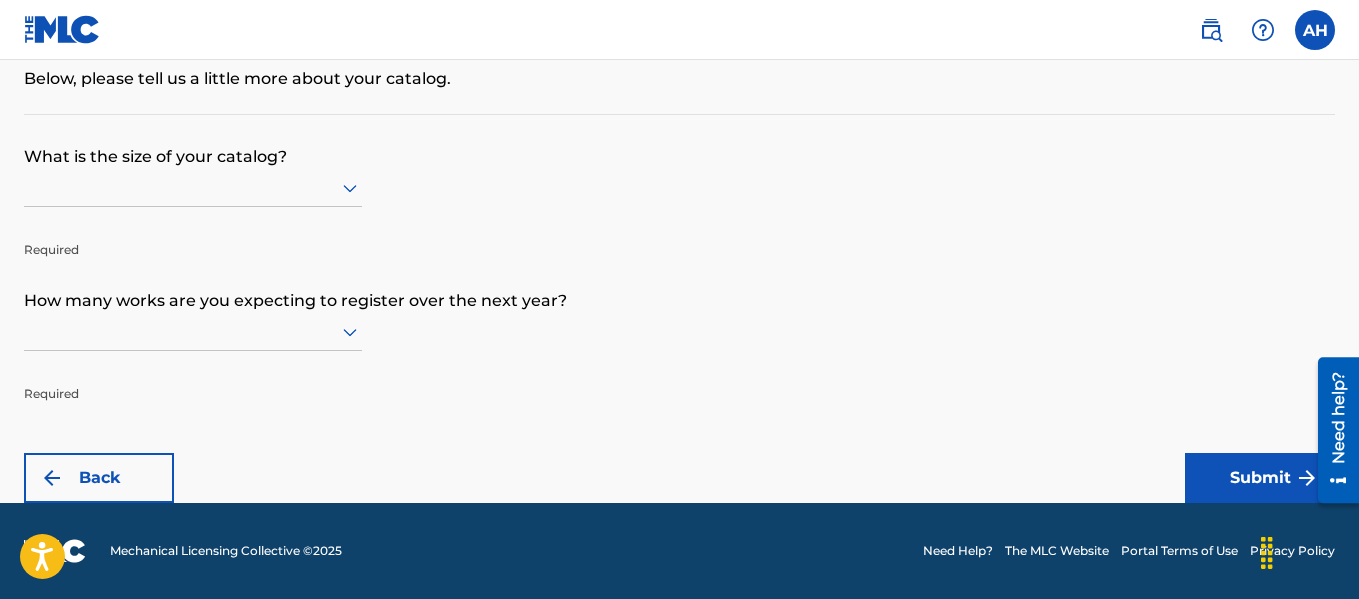 click at bounding box center (193, 331) 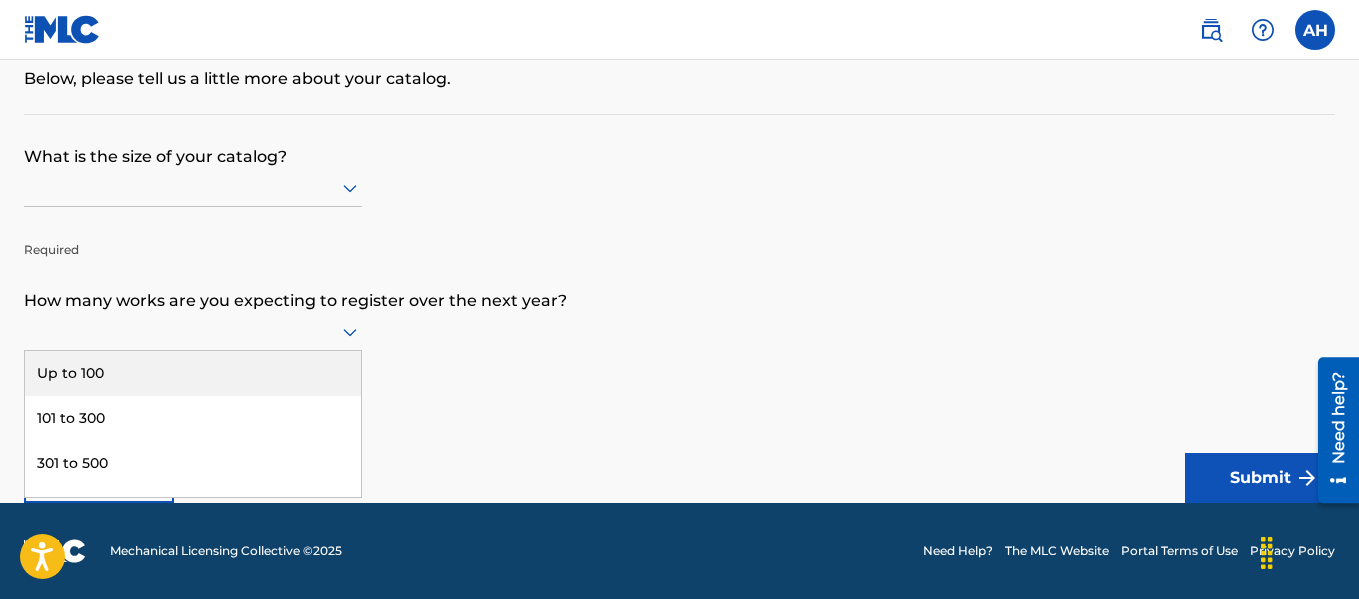 click on "Up to 100" at bounding box center (193, 373) 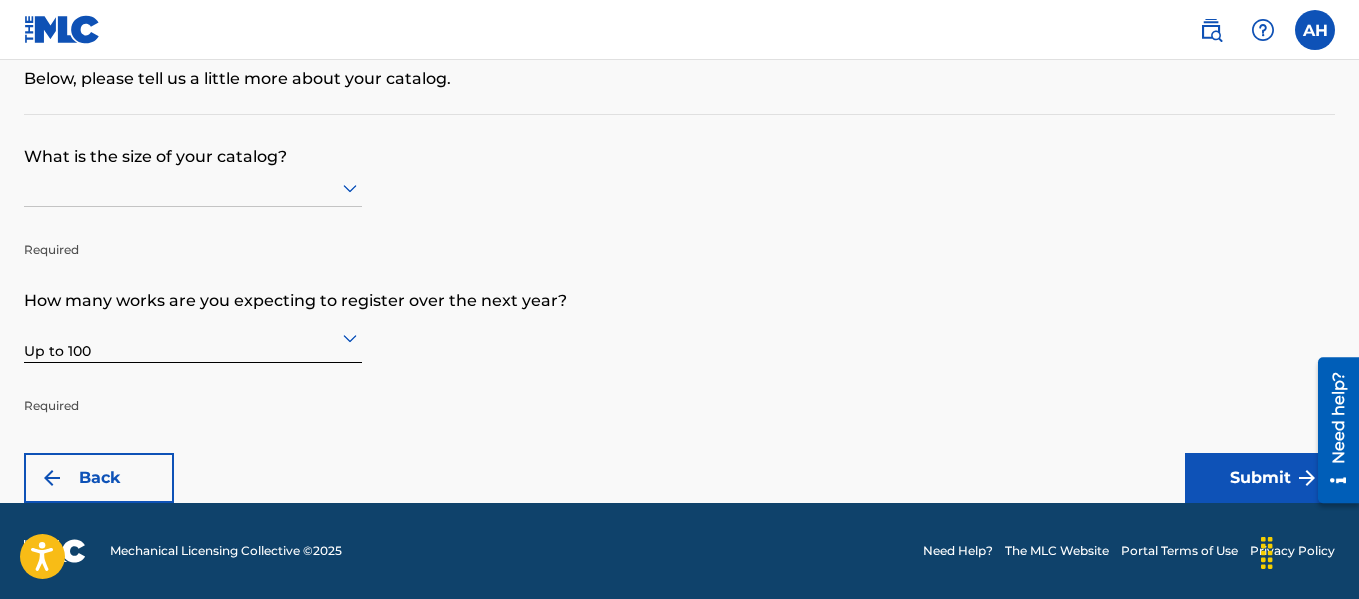 click at bounding box center (193, 187) 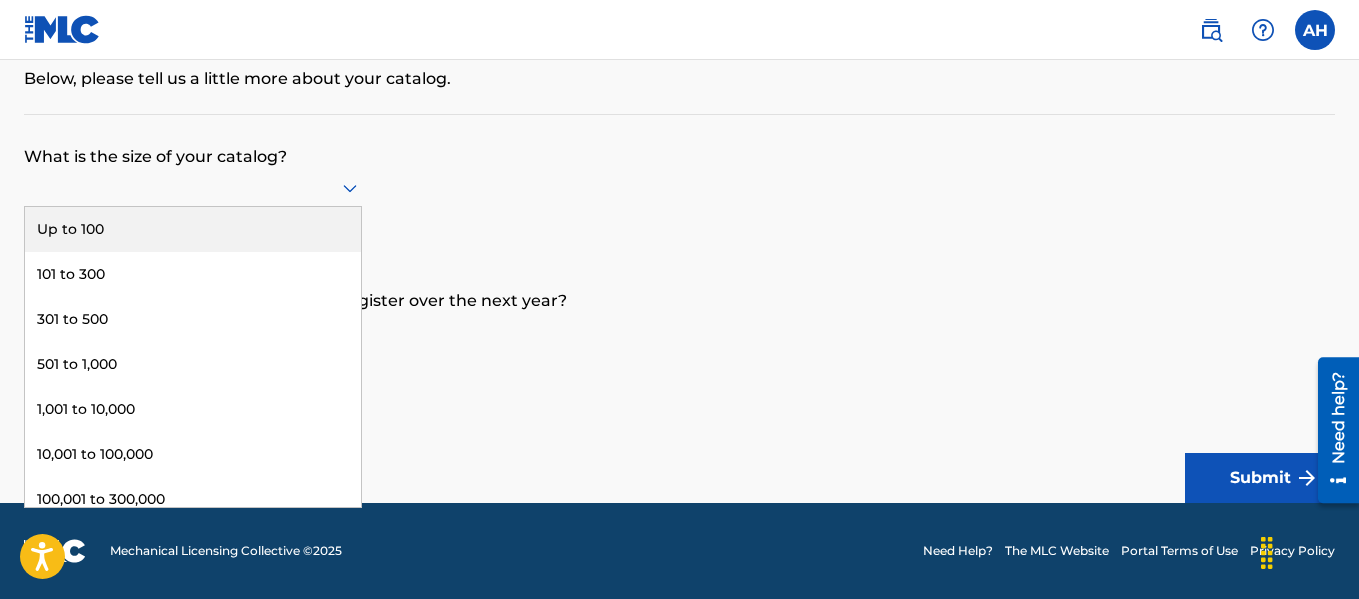 click on "Up to 100" at bounding box center [193, 229] 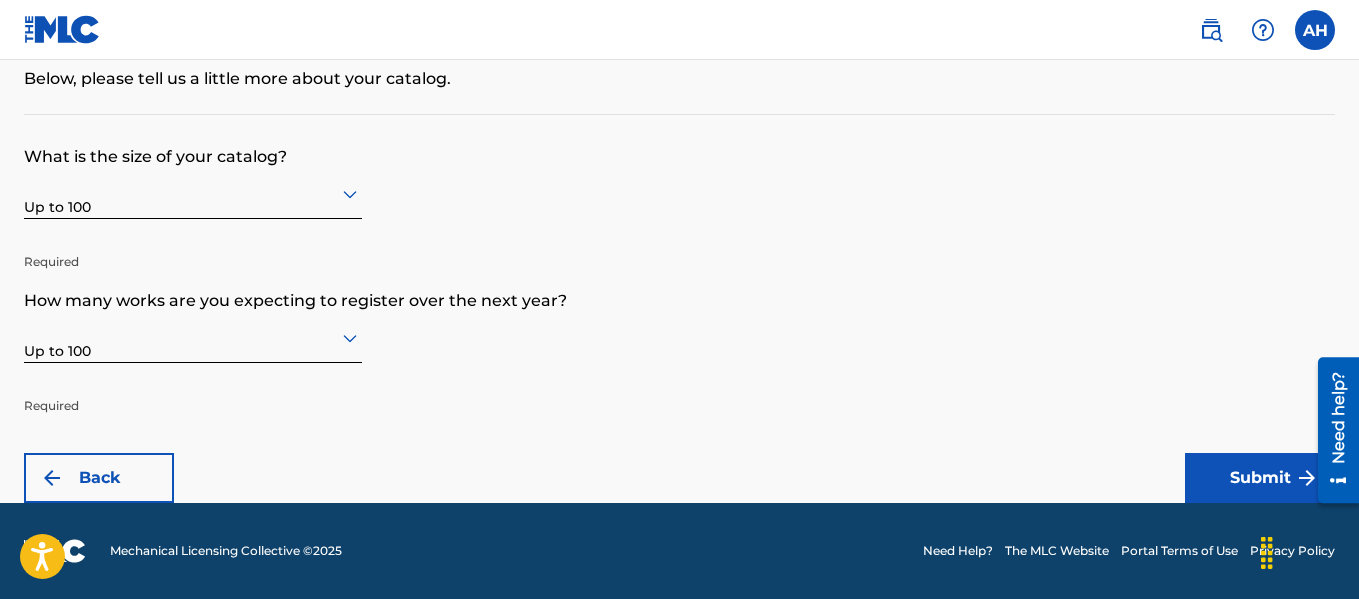 click on "Submit" at bounding box center [1260, 478] 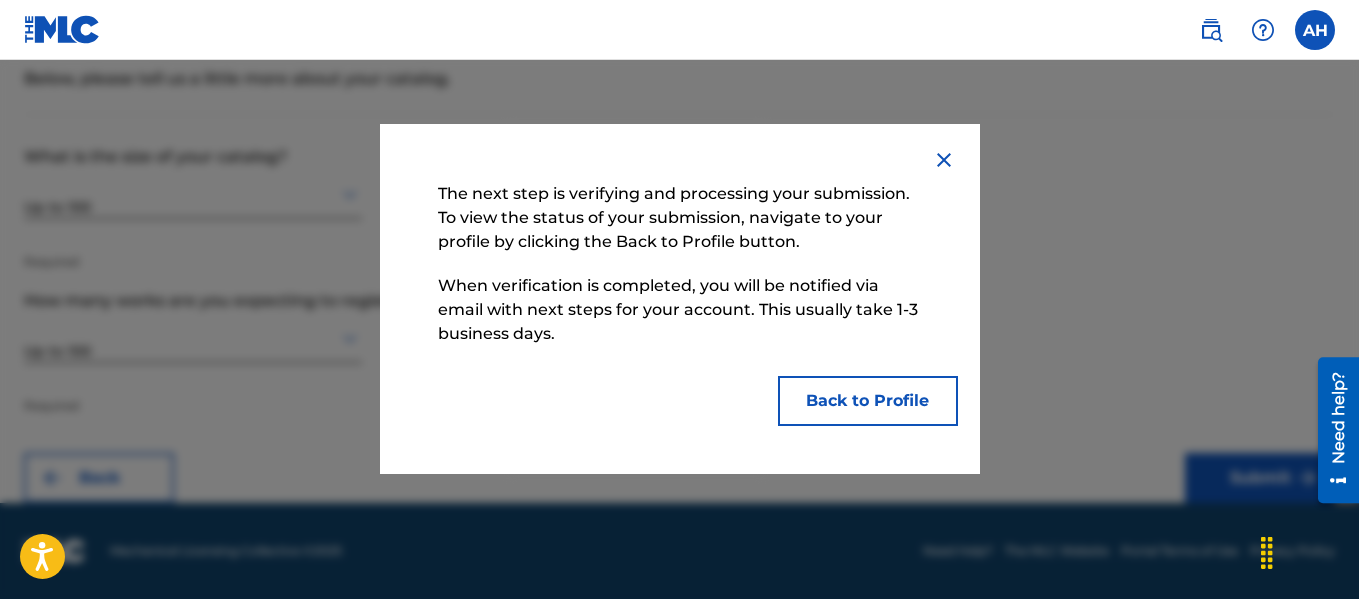 click on "Back to Profile" at bounding box center [868, 401] 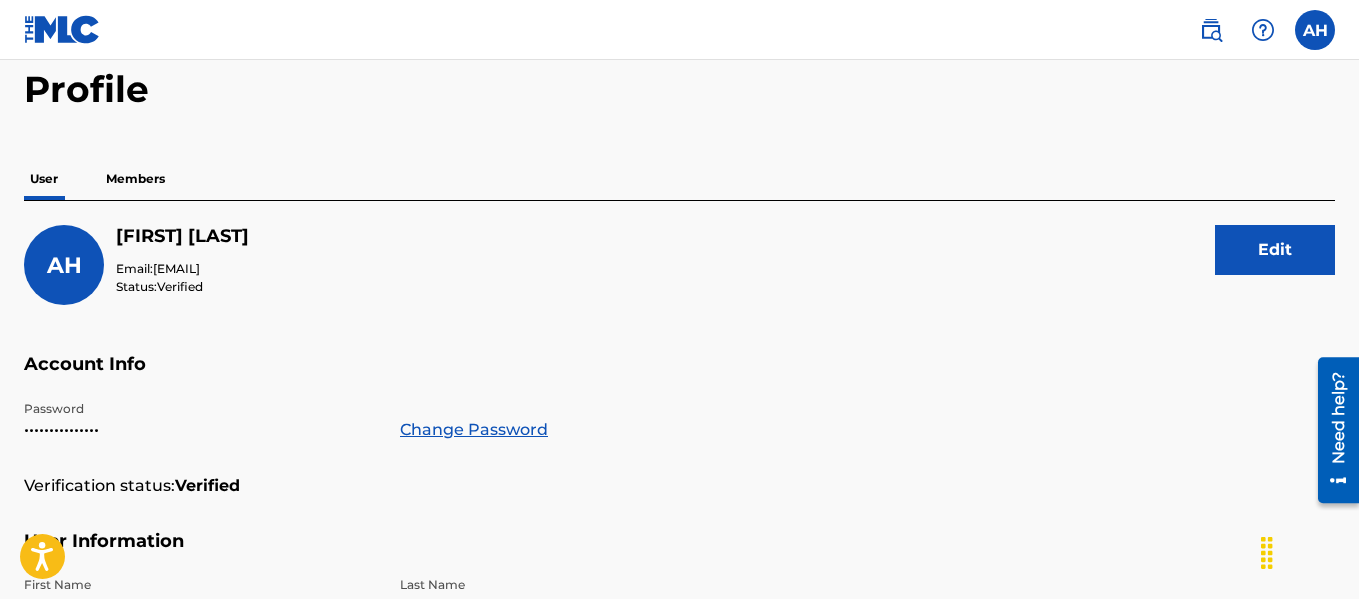 scroll, scrollTop: 0, scrollLeft: 0, axis: both 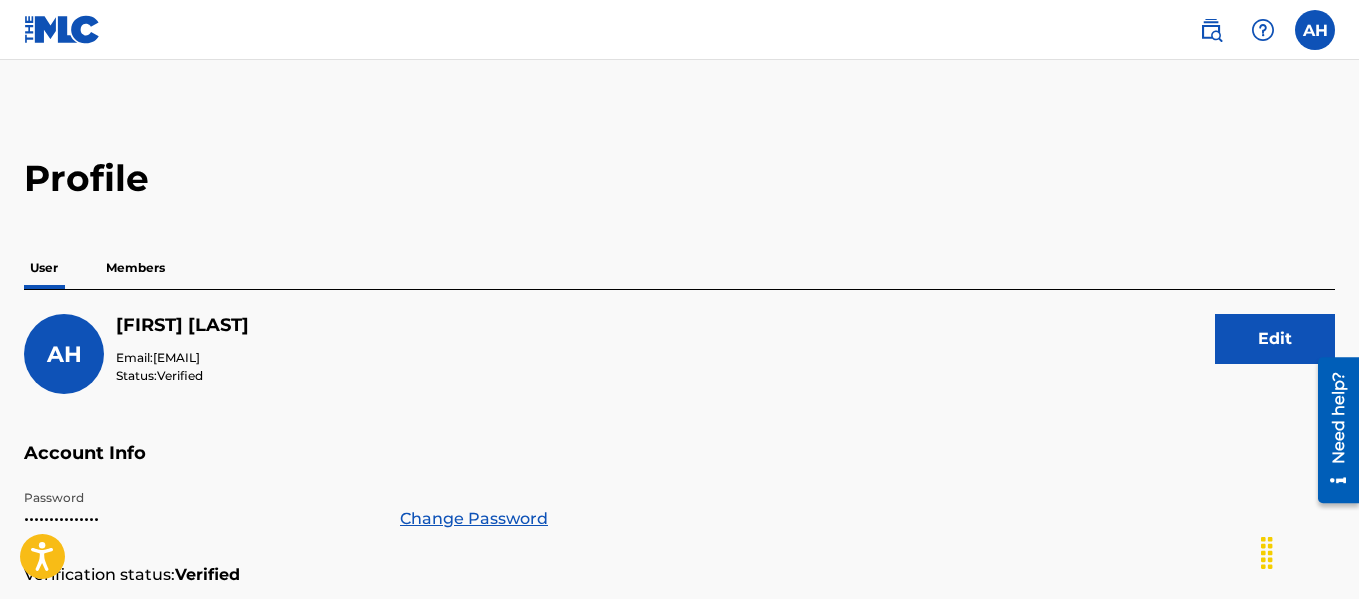 click on "Members" at bounding box center [135, 268] 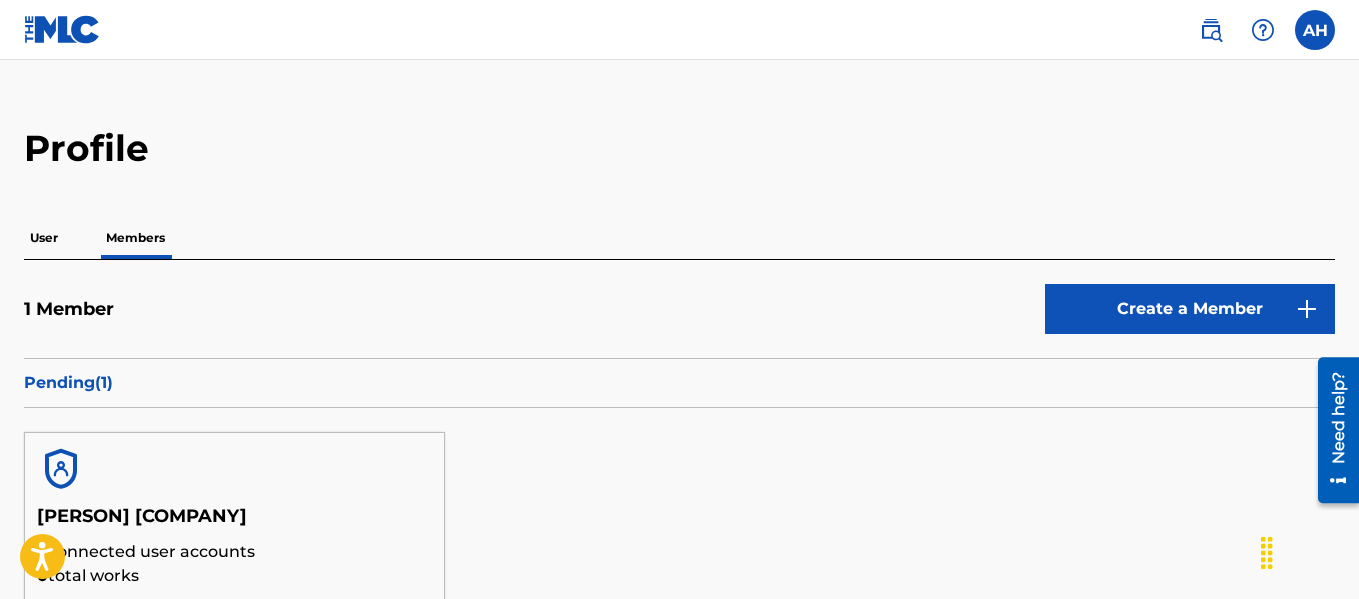 scroll, scrollTop: 0, scrollLeft: 0, axis: both 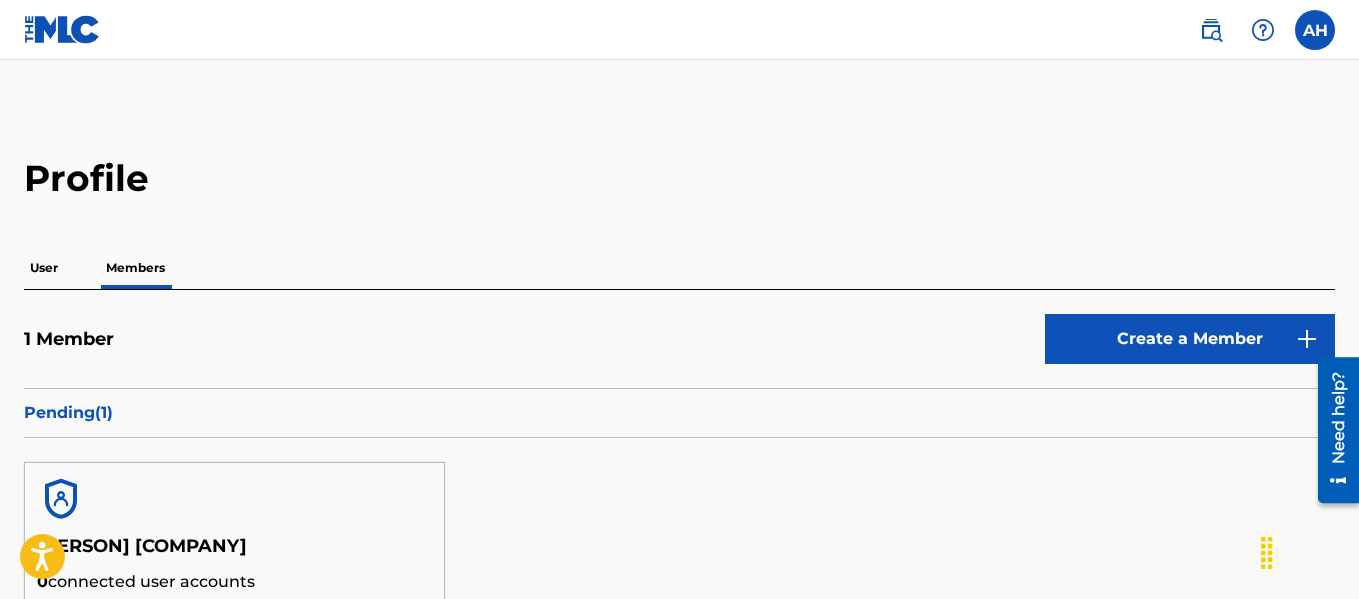 click on "Create a Member" at bounding box center (1190, 339) 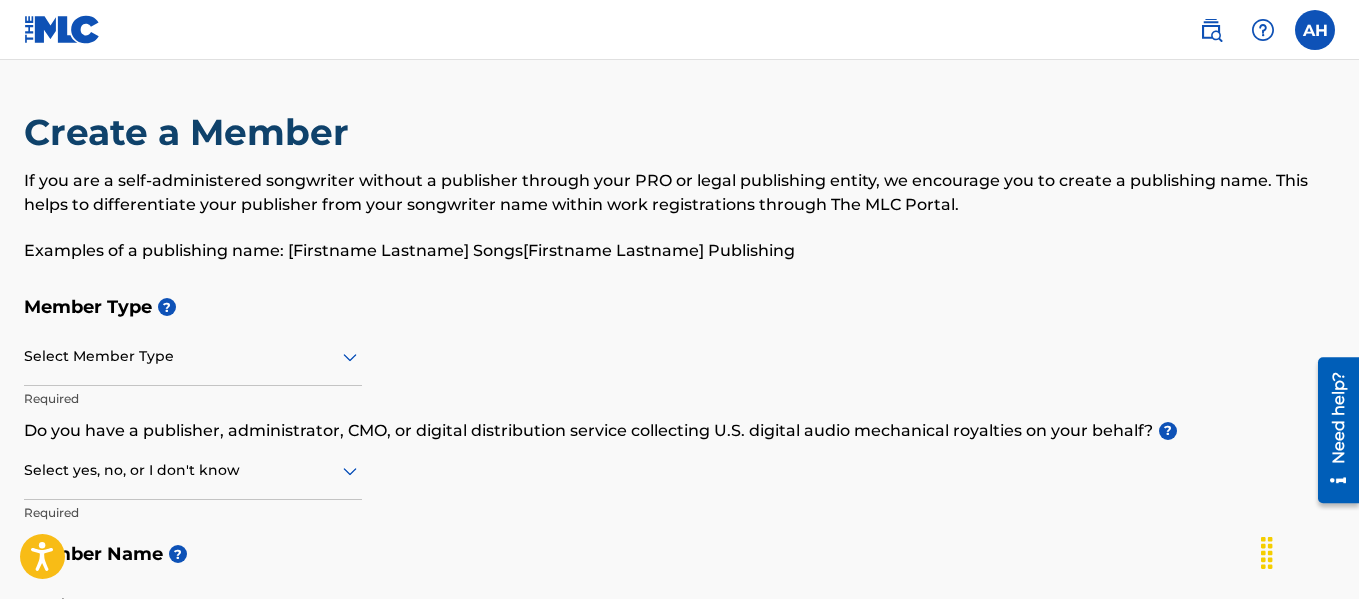 click at bounding box center (193, 356) 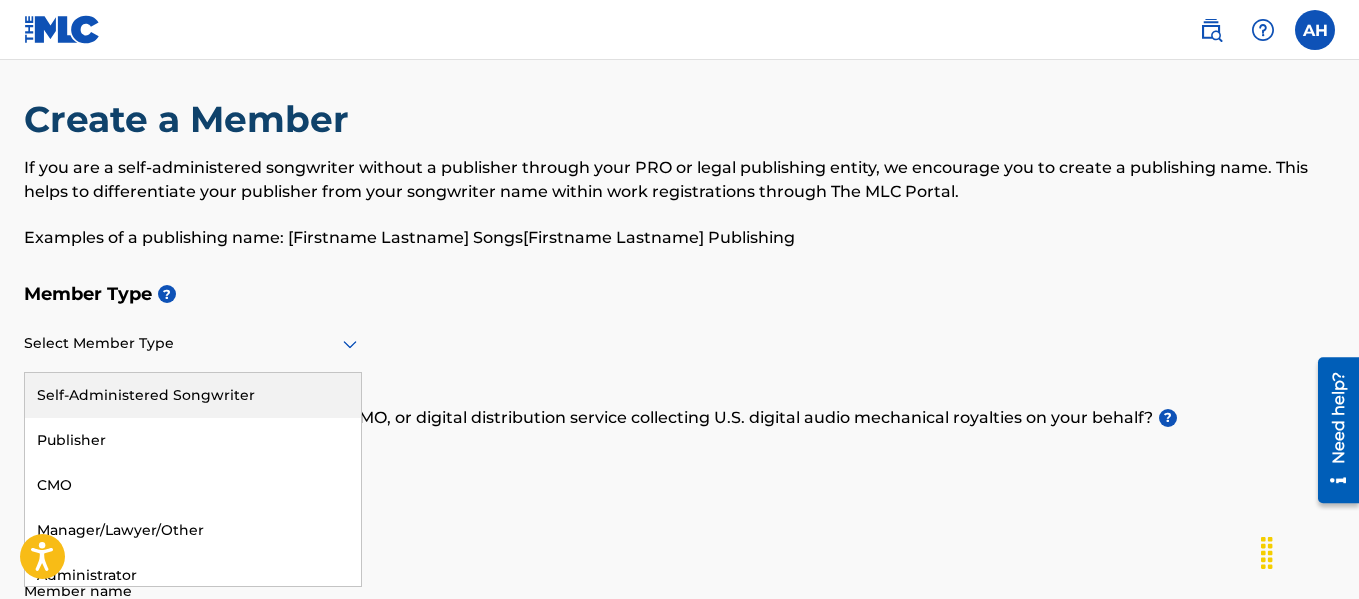 click on "Self-Administered Songwriter" at bounding box center [193, 395] 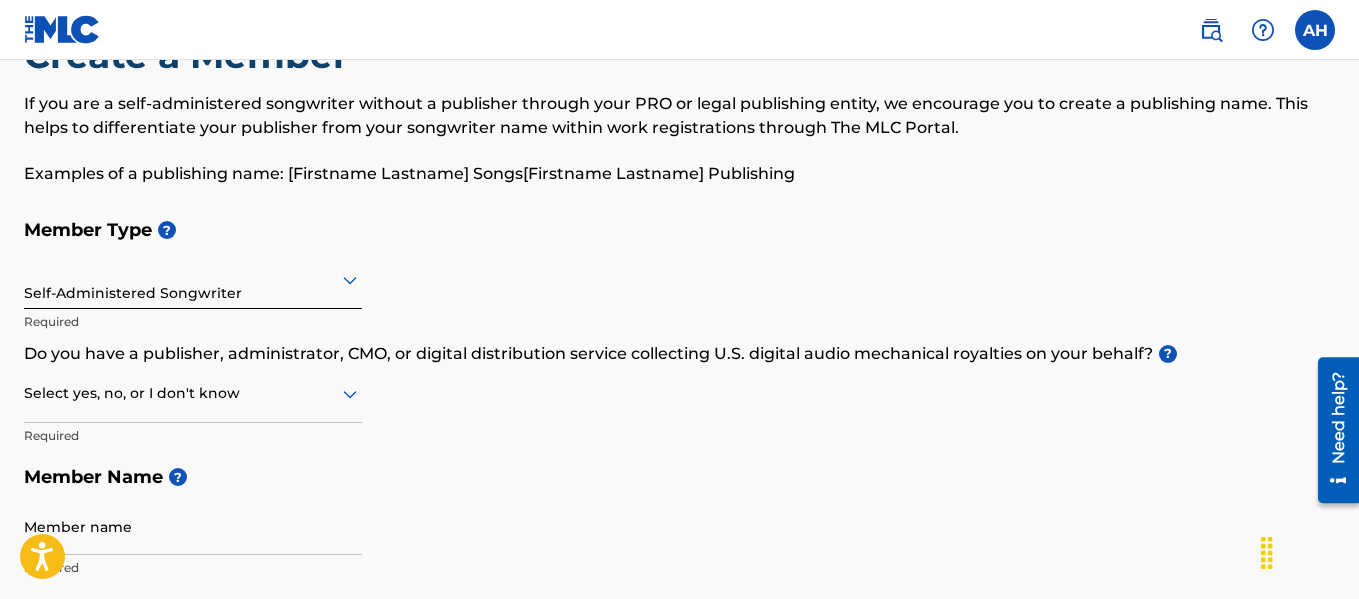 scroll, scrollTop: 113, scrollLeft: 0, axis: vertical 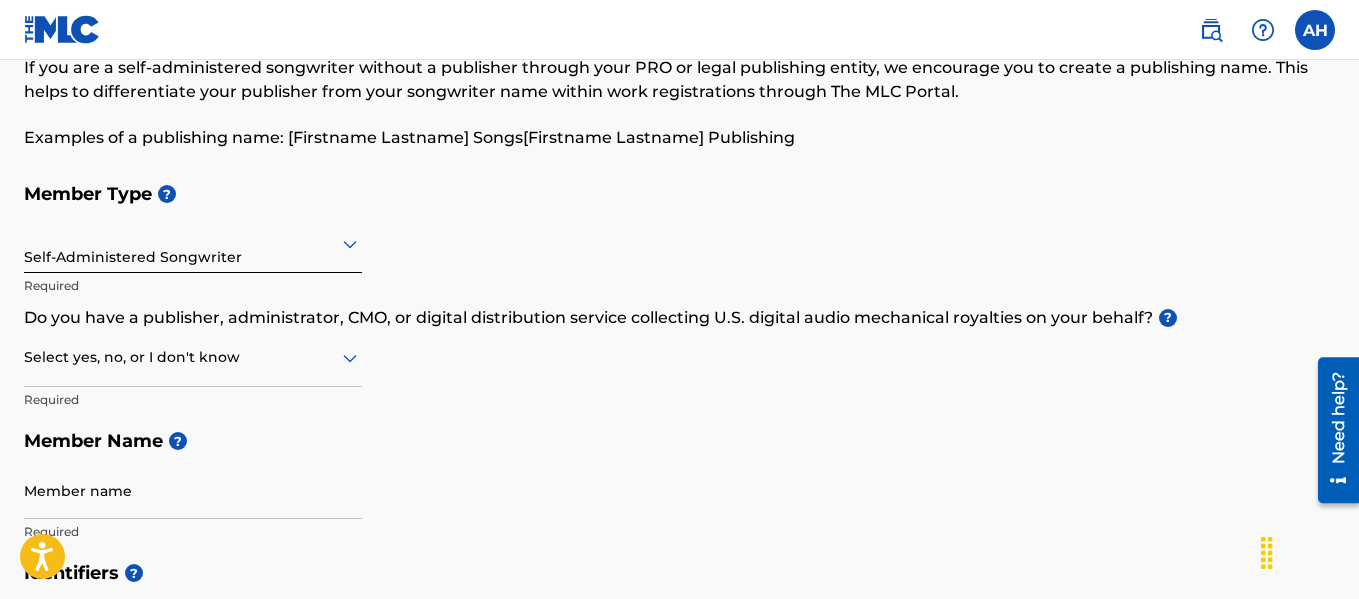 click at bounding box center [193, 357] 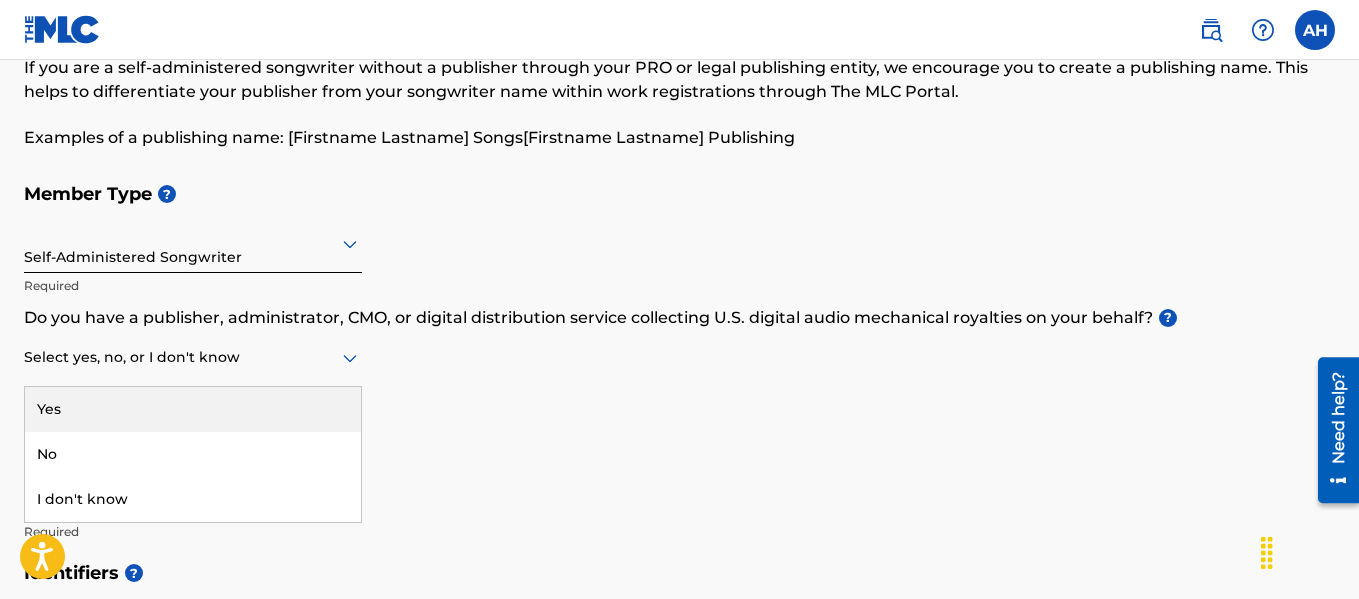 click on "Yes" at bounding box center (193, 409) 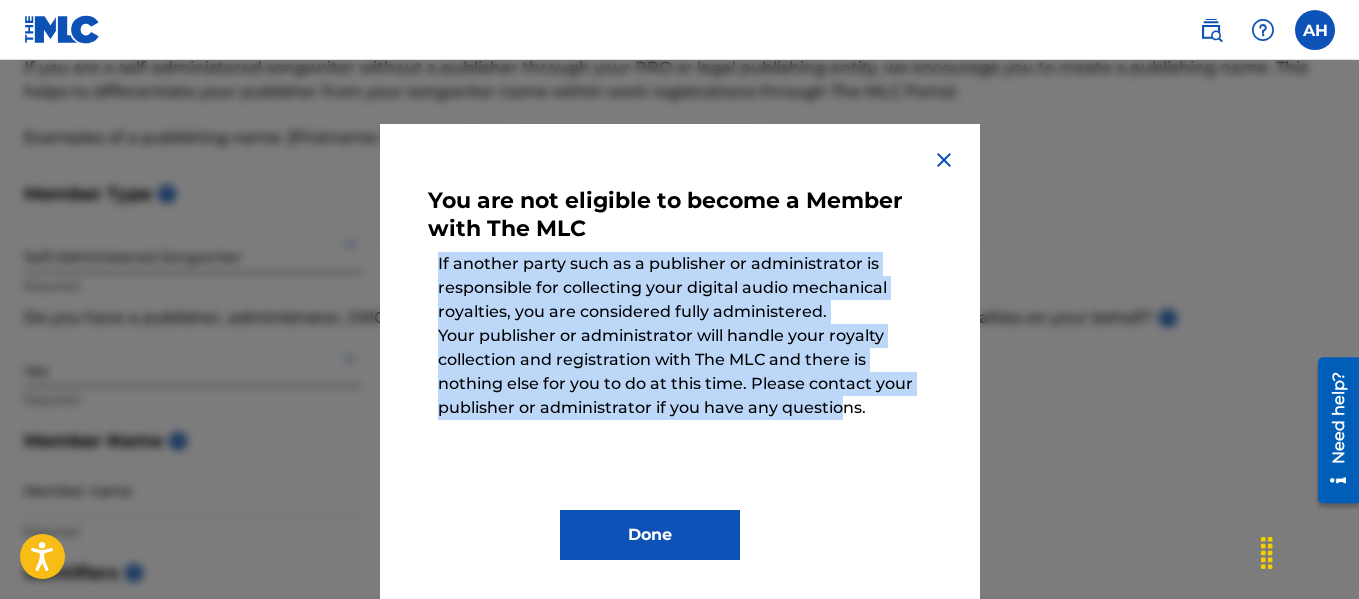 drag, startPoint x: 417, startPoint y: 267, endPoint x: 814, endPoint y: 431, distance: 429.54047 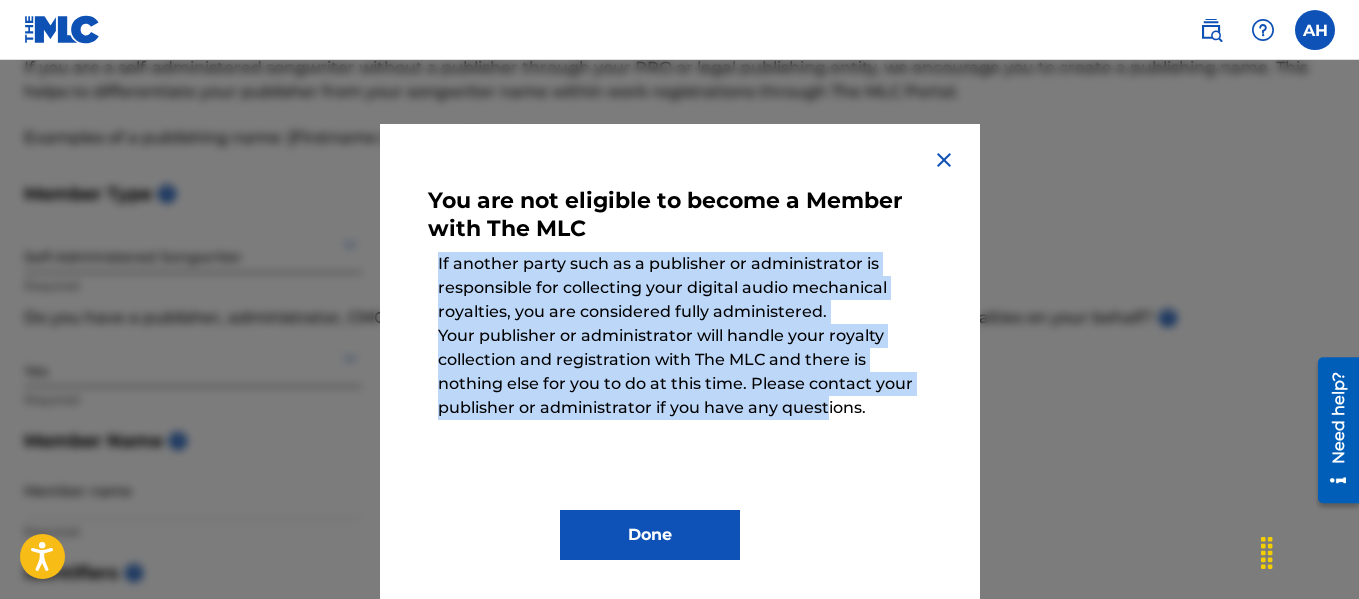 click on "Done" at bounding box center [650, 535] 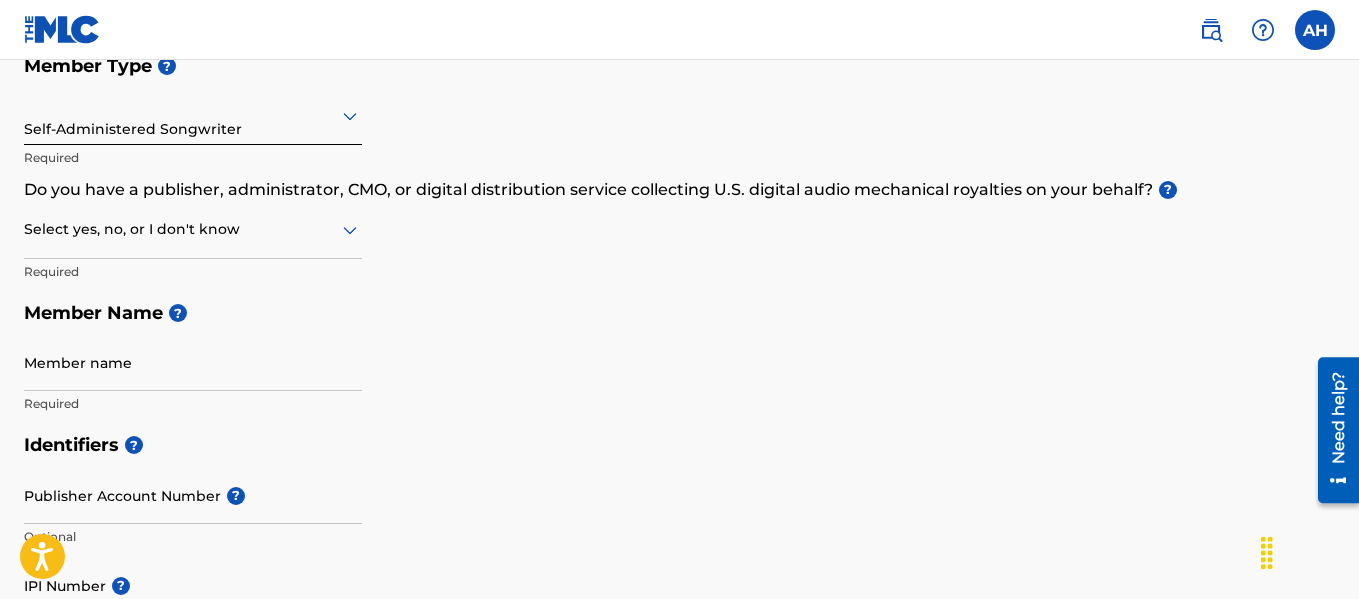 scroll, scrollTop: 213, scrollLeft: 0, axis: vertical 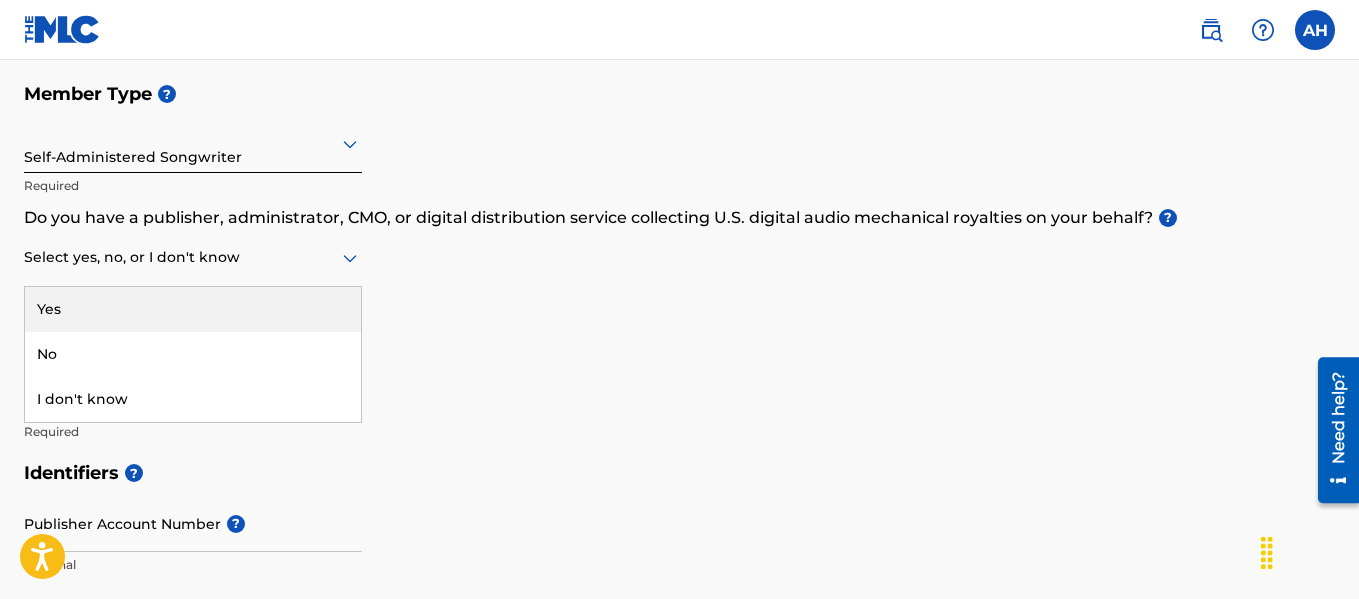 click on "Select yes, no, or I don't know" at bounding box center (193, 258) 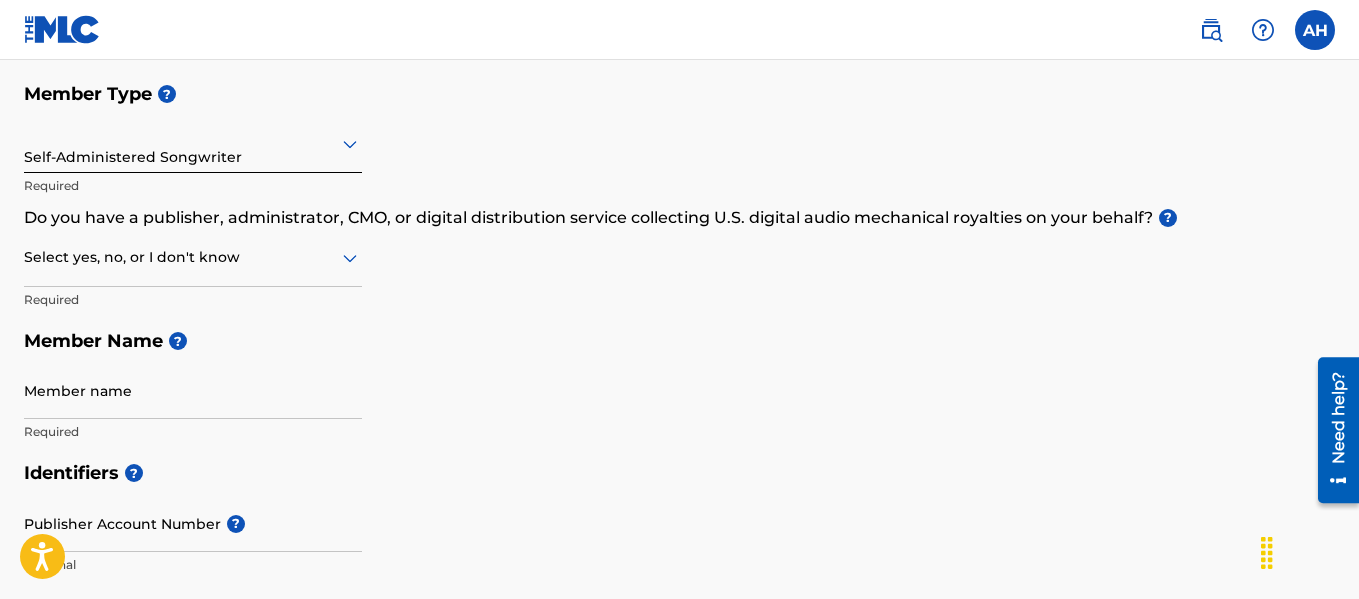 click on "Member Type ? Self-Administered Songwriter Required Do you have a publisher, administrator, CMO, or digital distribution service collecting U.S. digital audio mechanical royalties on your behalf? ? Select yes, no, or I don't know Required Member Name ? Member name Required" at bounding box center [679, 262] 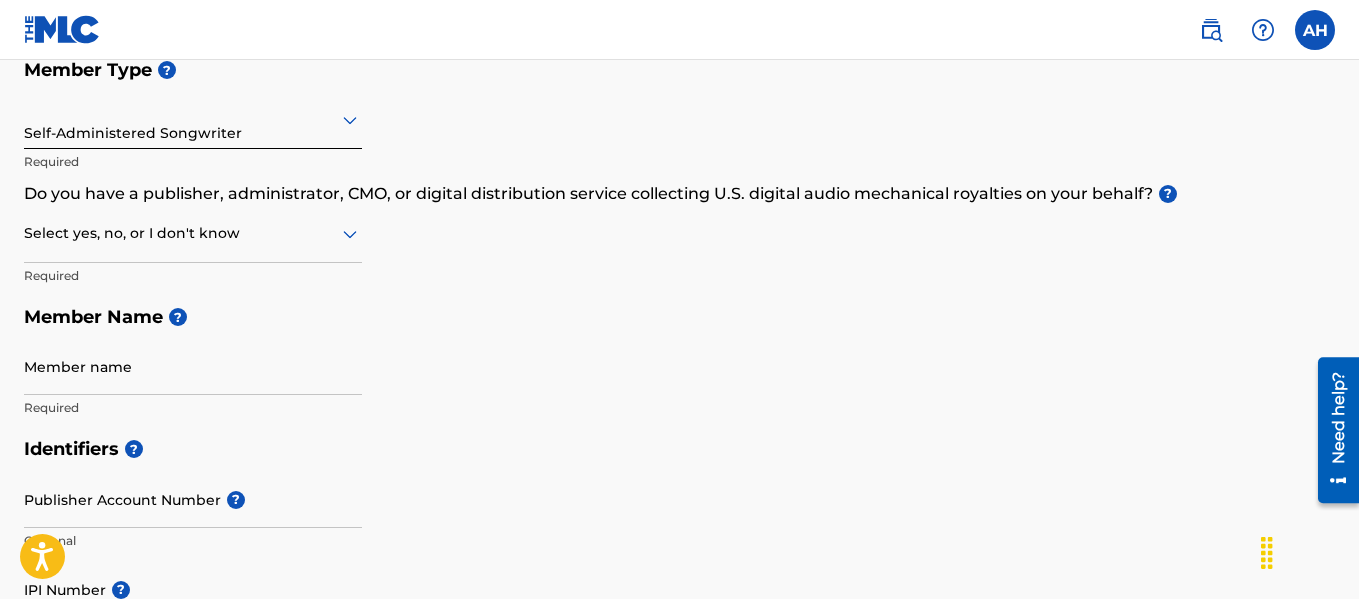 scroll, scrollTop: 0, scrollLeft: 0, axis: both 